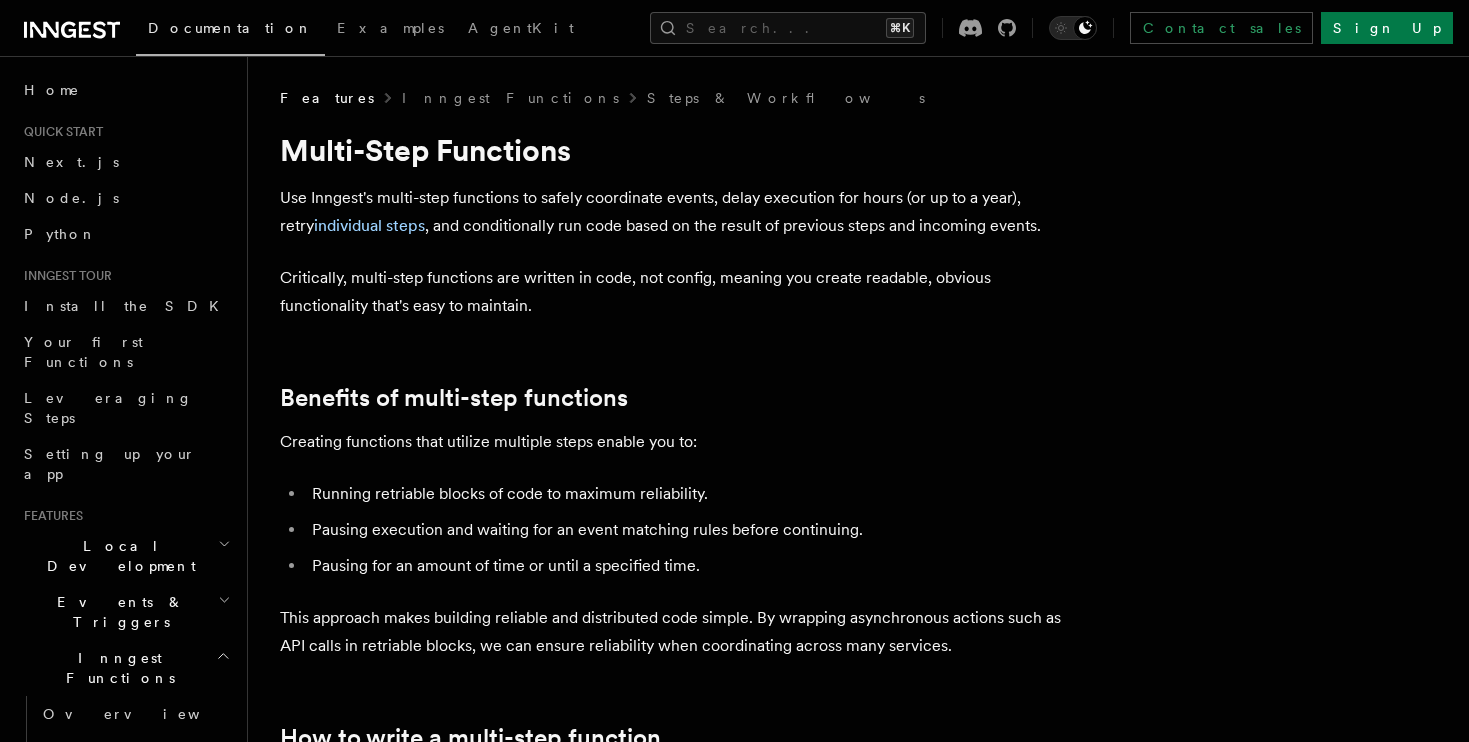 scroll, scrollTop: 0, scrollLeft: 0, axis: both 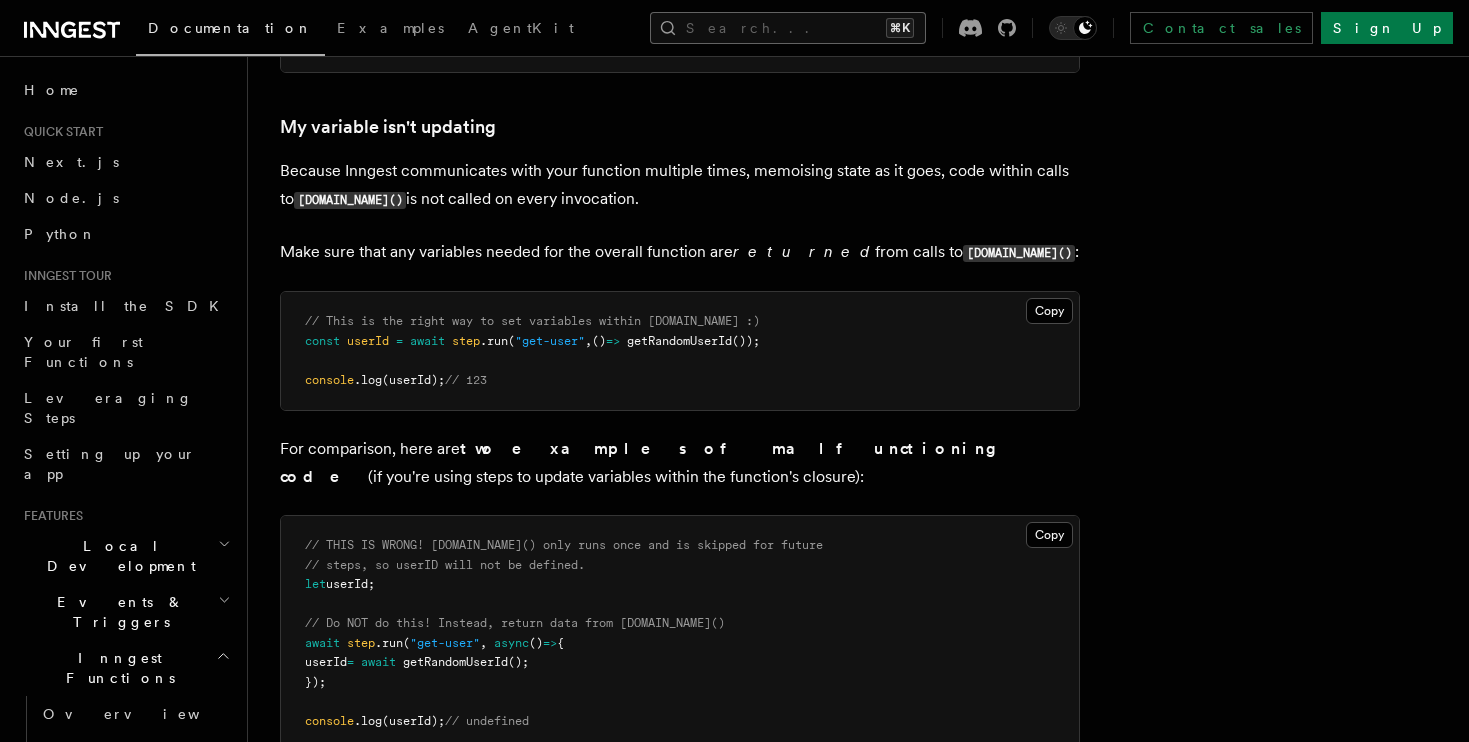 click on "Search... ⌘K" at bounding box center (788, 28) 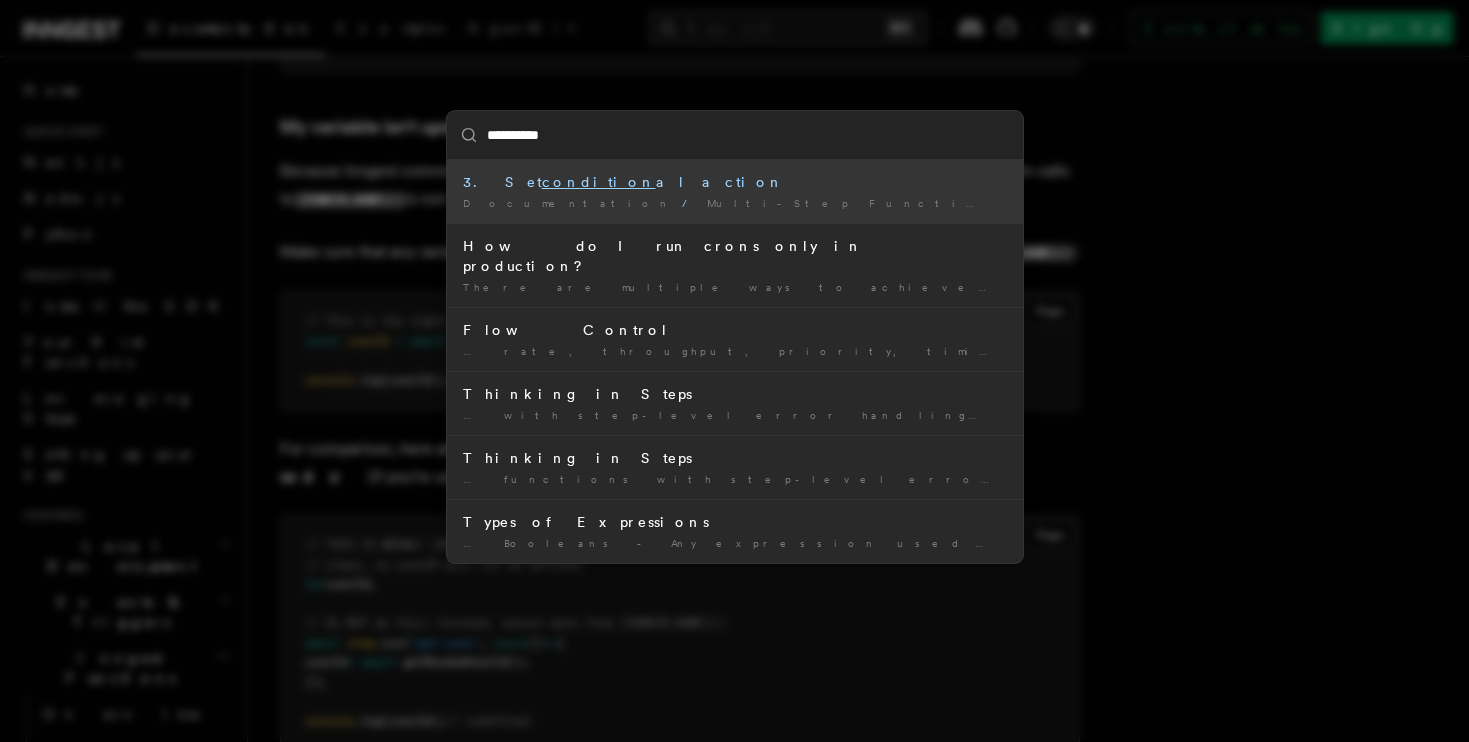 type on "**********" 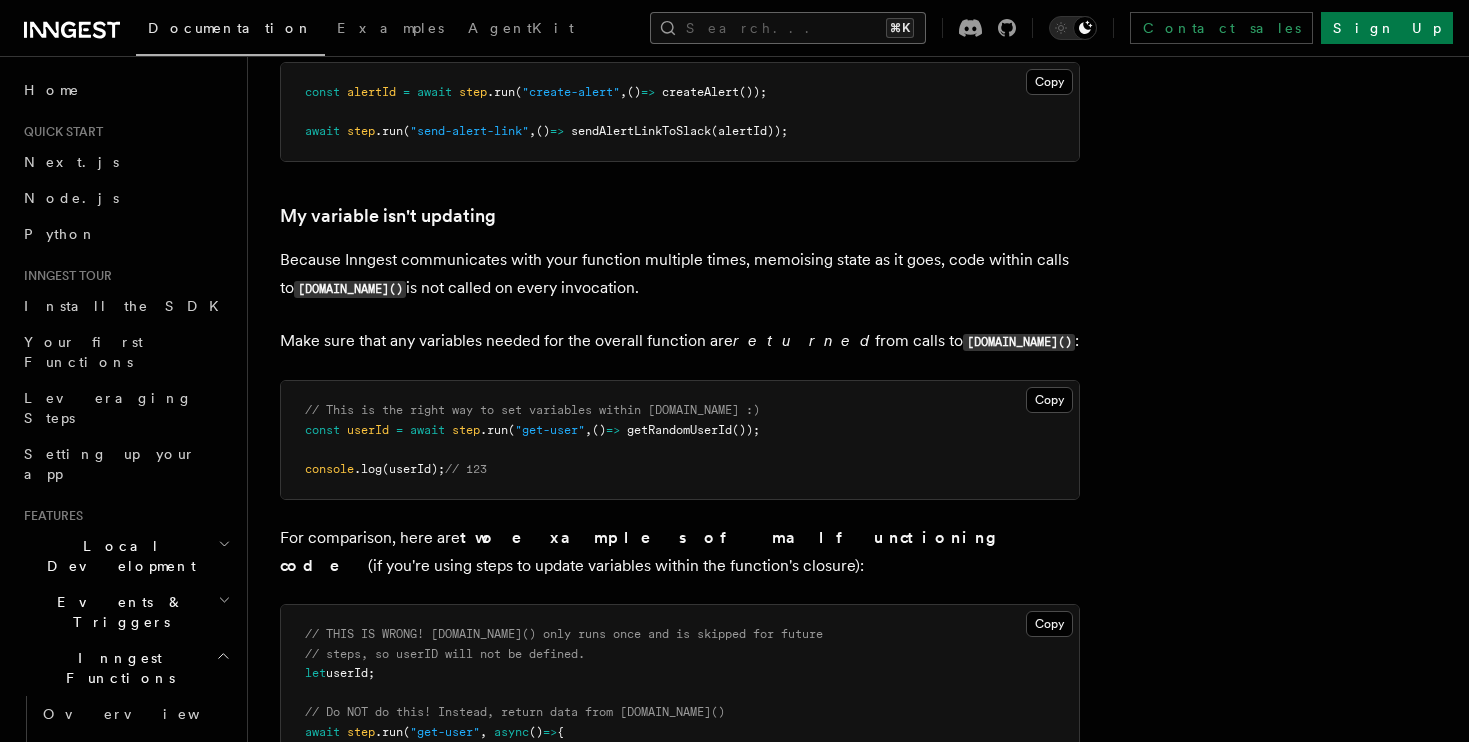 type 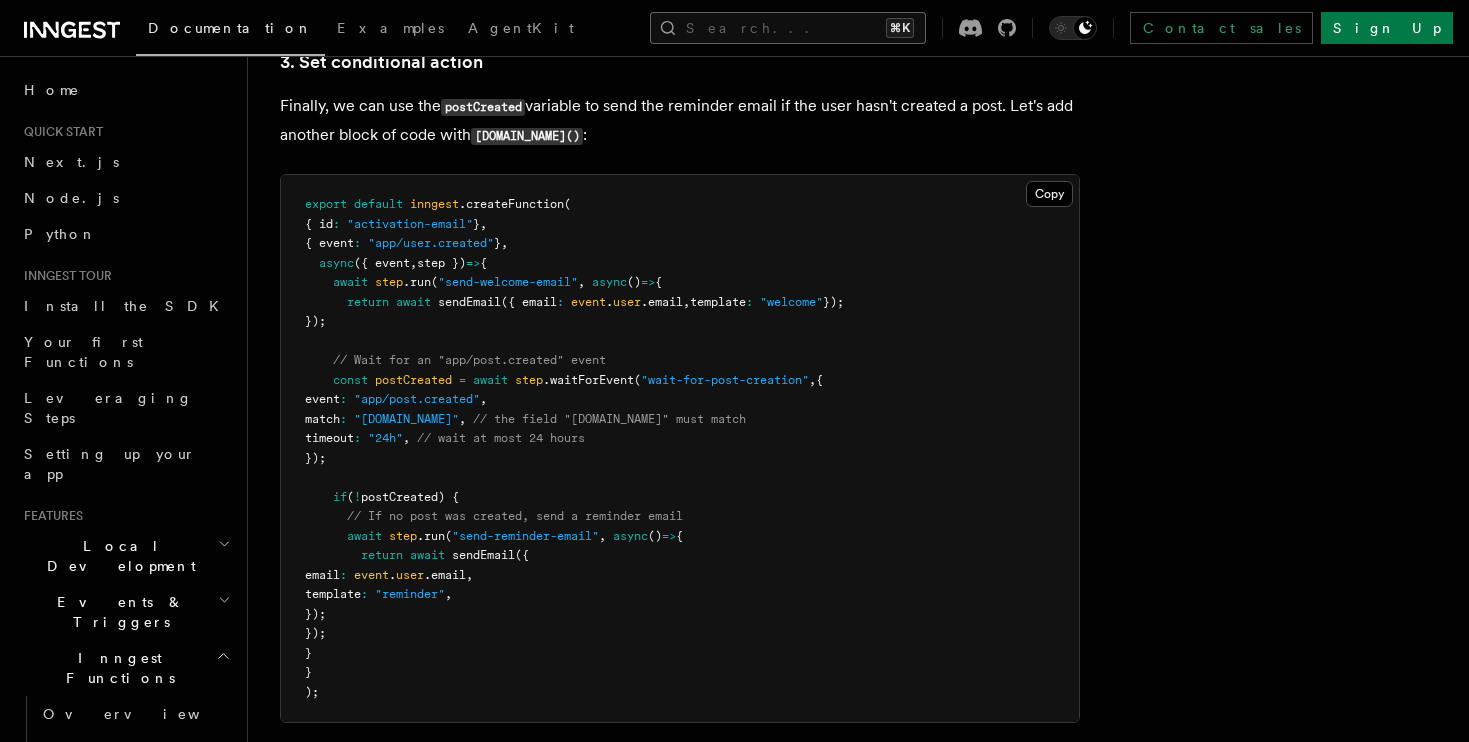 scroll, scrollTop: 2622, scrollLeft: 0, axis: vertical 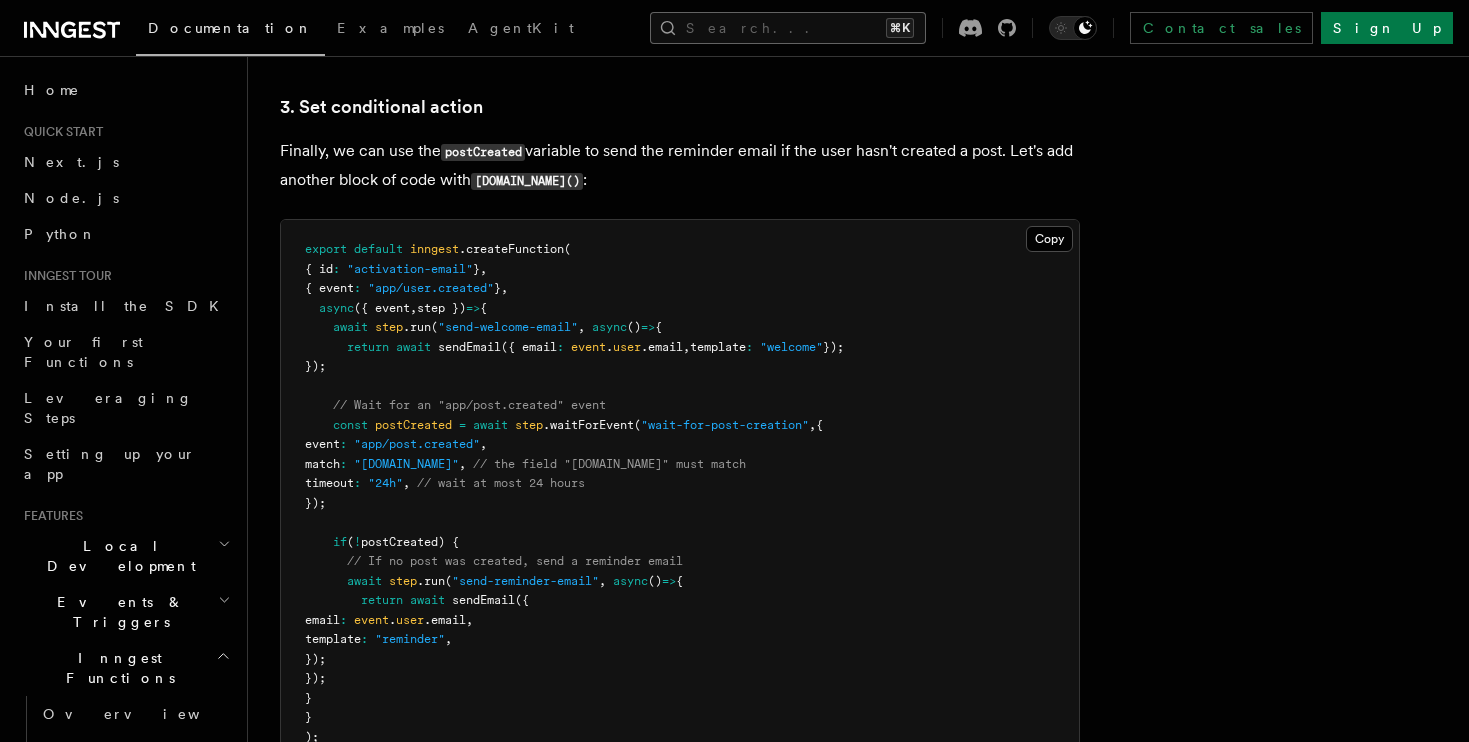 click on "Search... ⌘K" at bounding box center (788, 28) 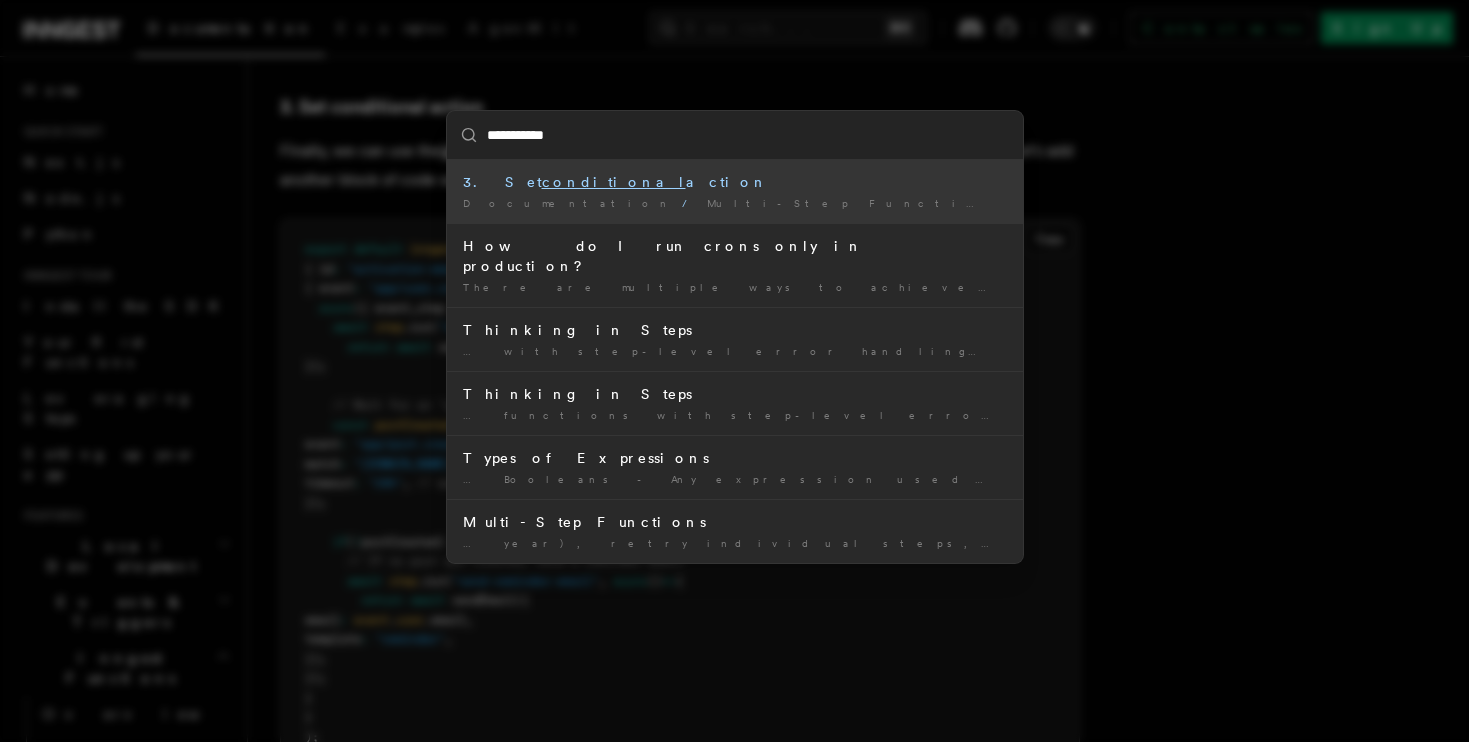 type on "**********" 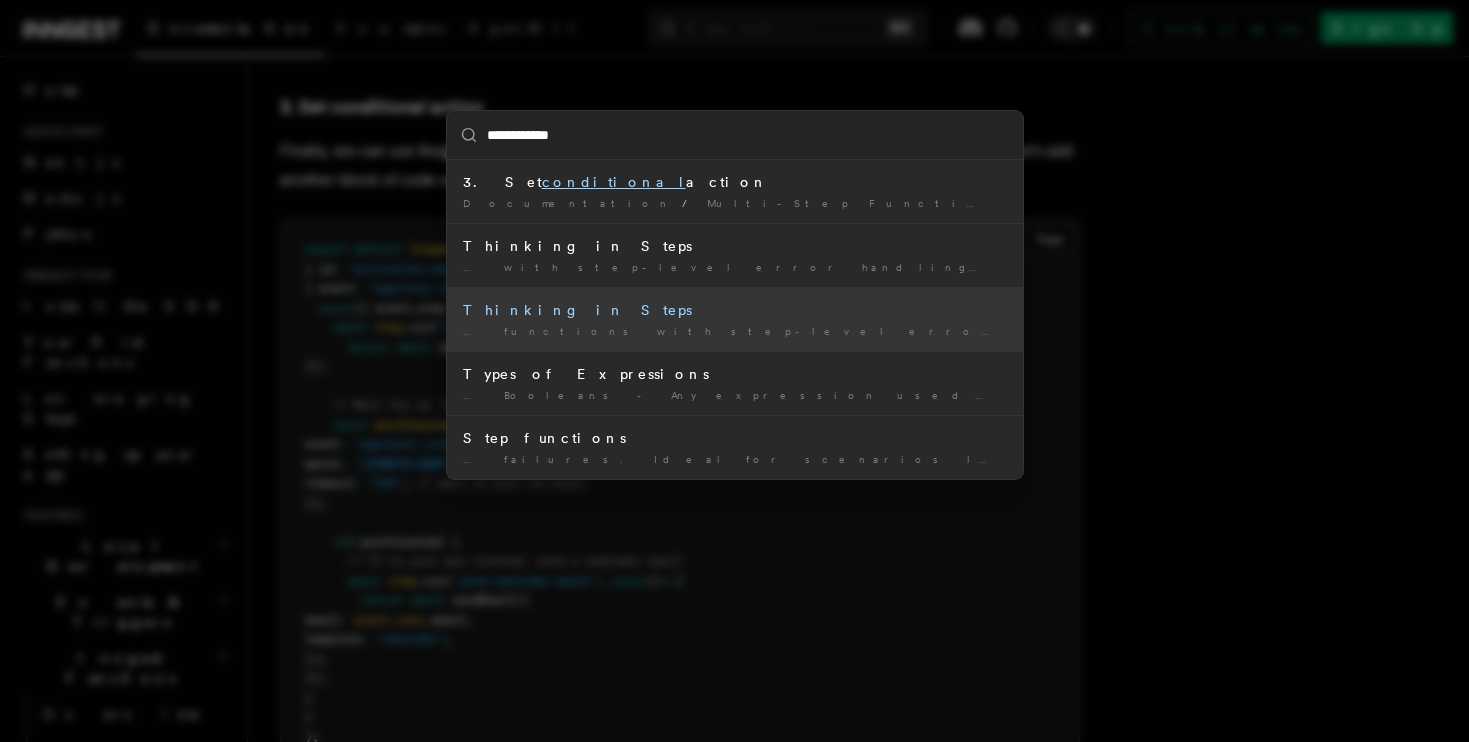 click on "conditional" at bounding box center (1224, 331) 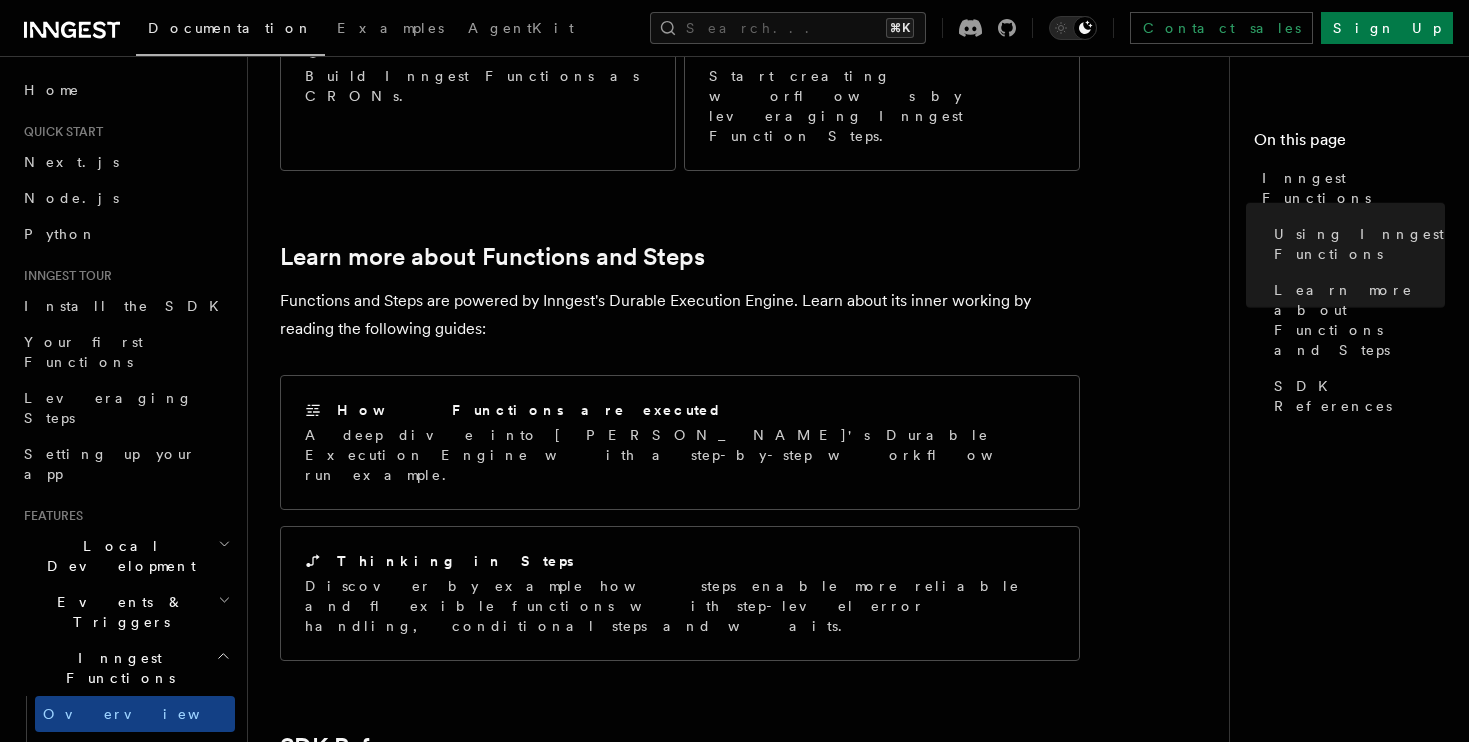 scroll, scrollTop: 1330, scrollLeft: 0, axis: vertical 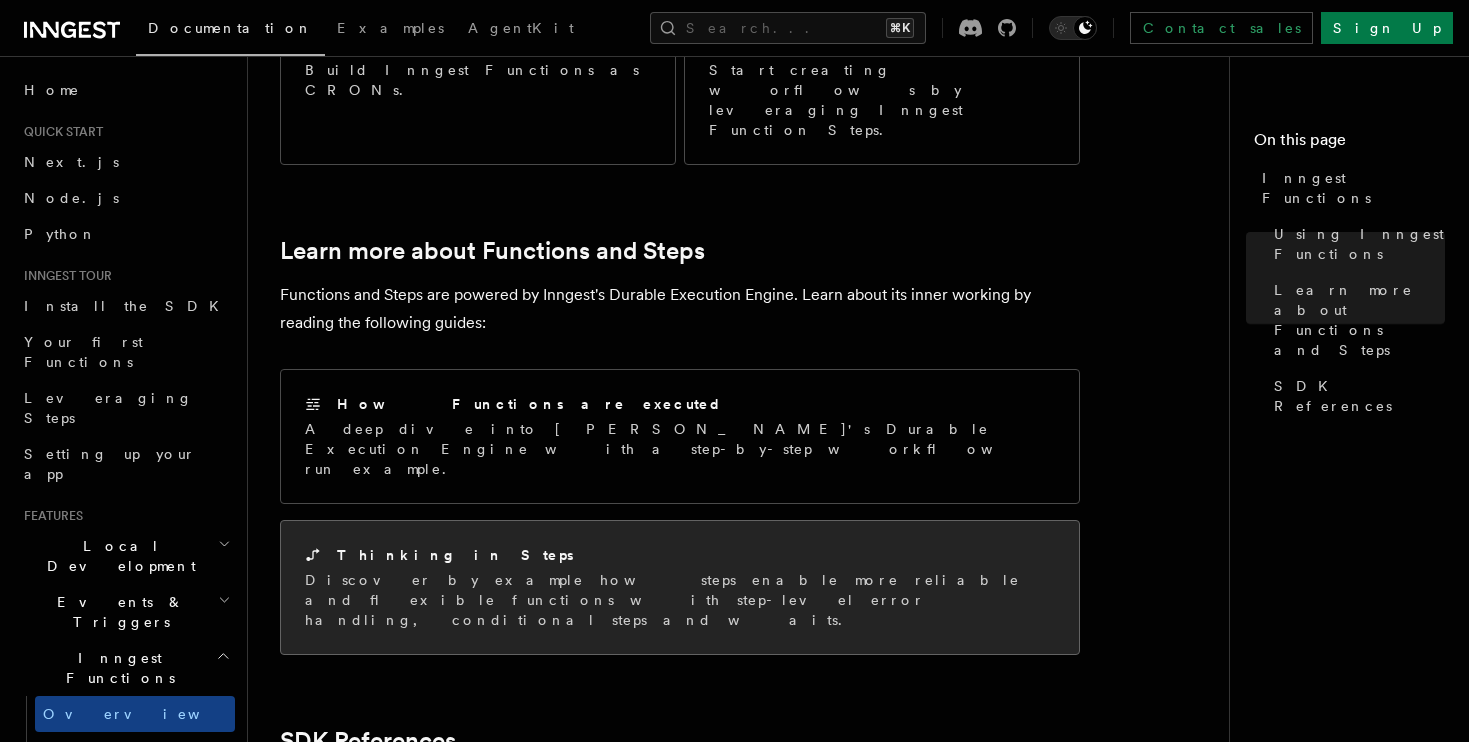 click on "Discover by example how steps enable more reliable and flexible functions with step-level error handling, conditional steps and waits." at bounding box center (680, 600) 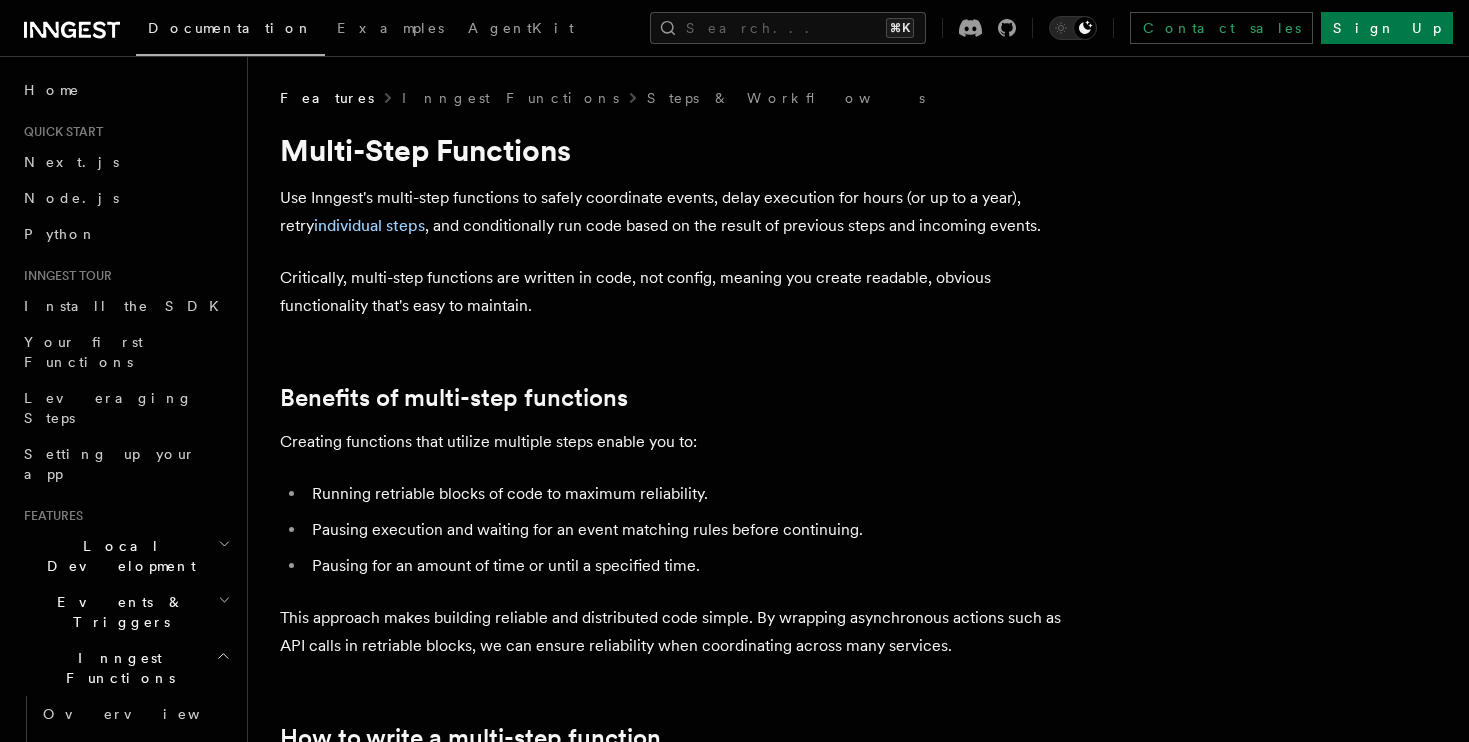 scroll, scrollTop: 0, scrollLeft: 0, axis: both 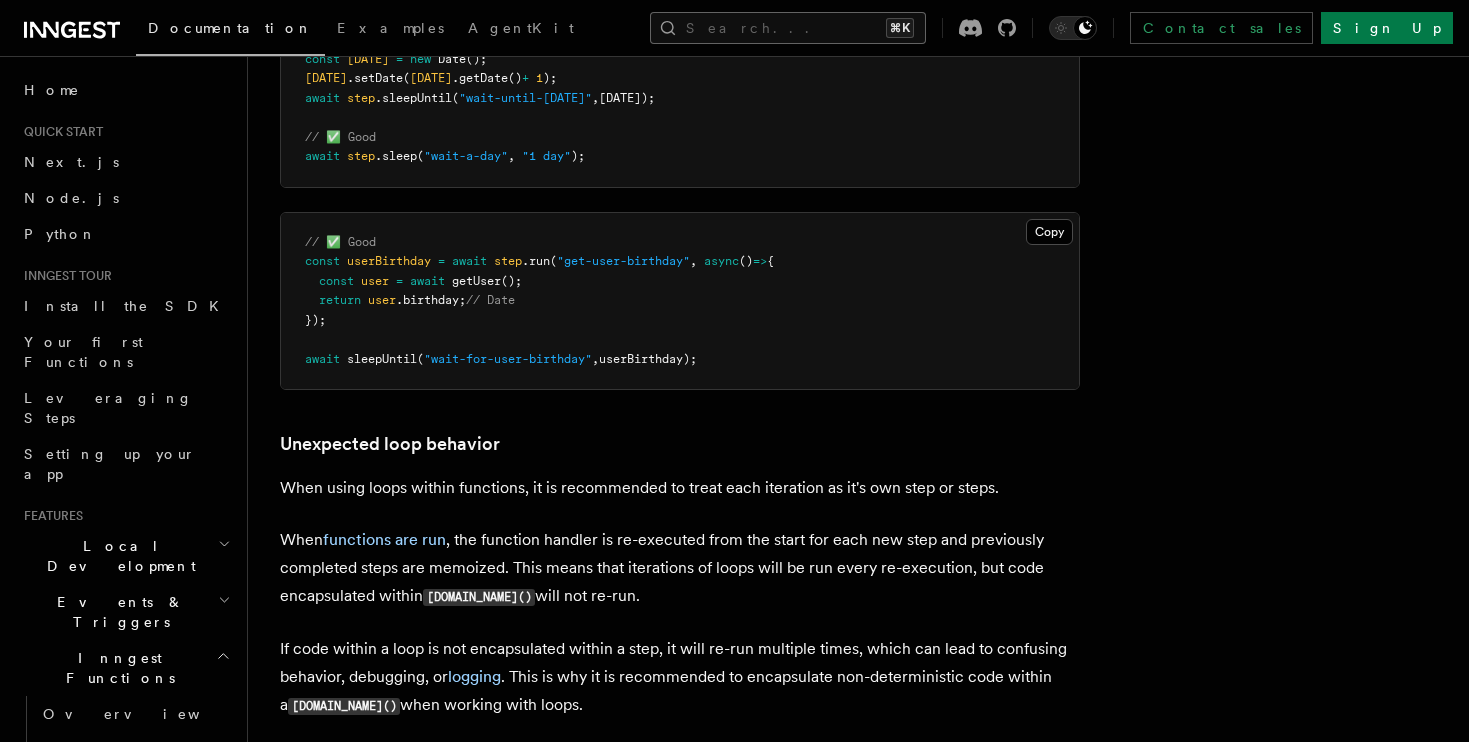 click on "Search... ⌘K" at bounding box center (788, 28) 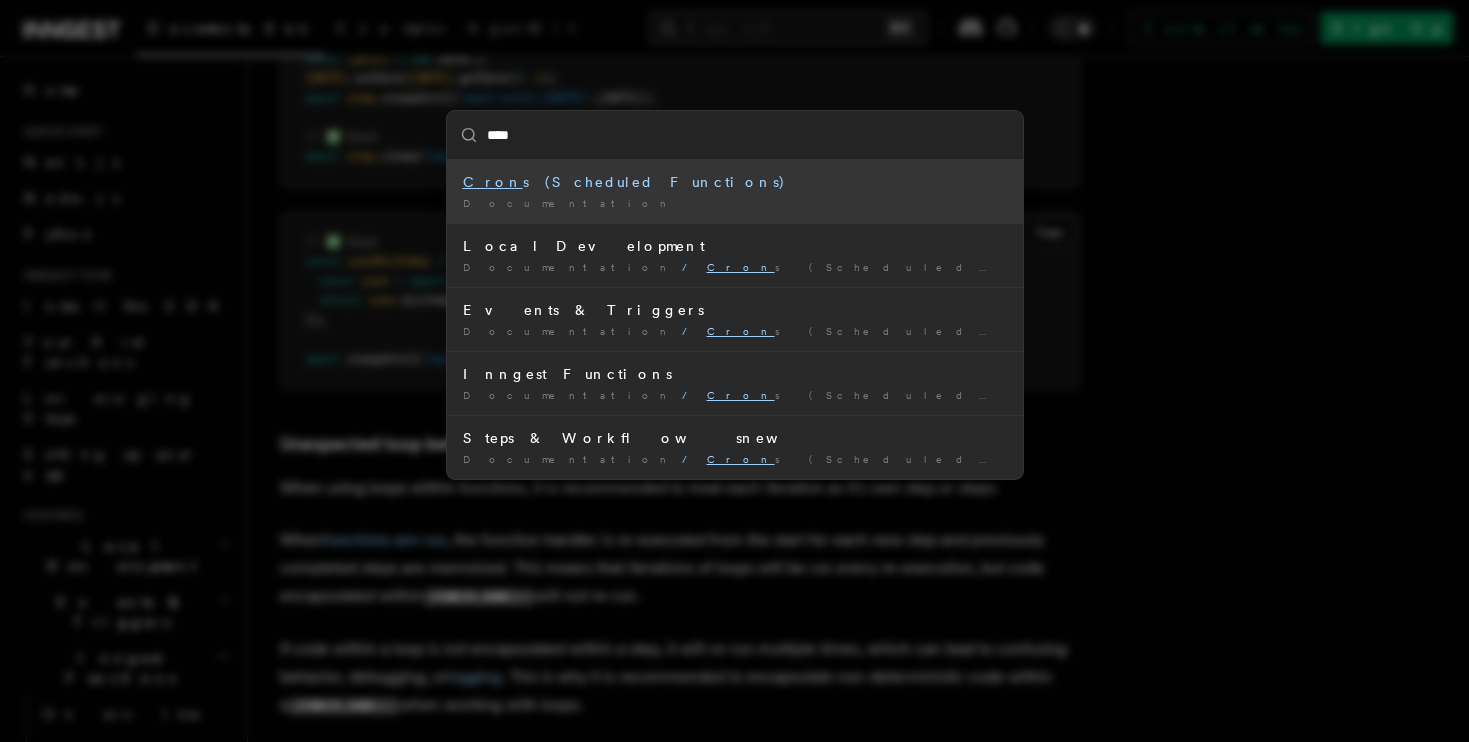 type on "****" 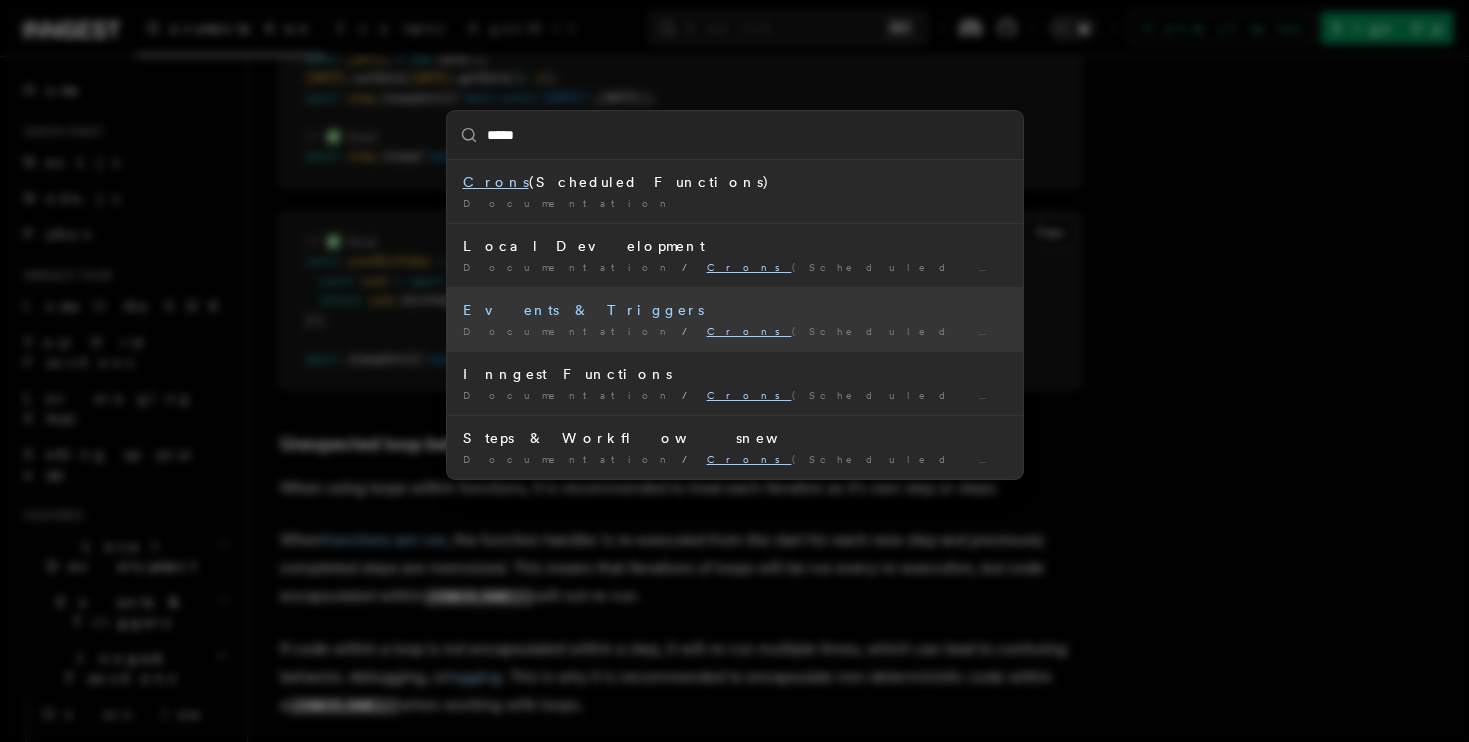 click on "Events & Triggers Documentation / Crons  (Scheduled Functions) /" at bounding box center (735, 319) 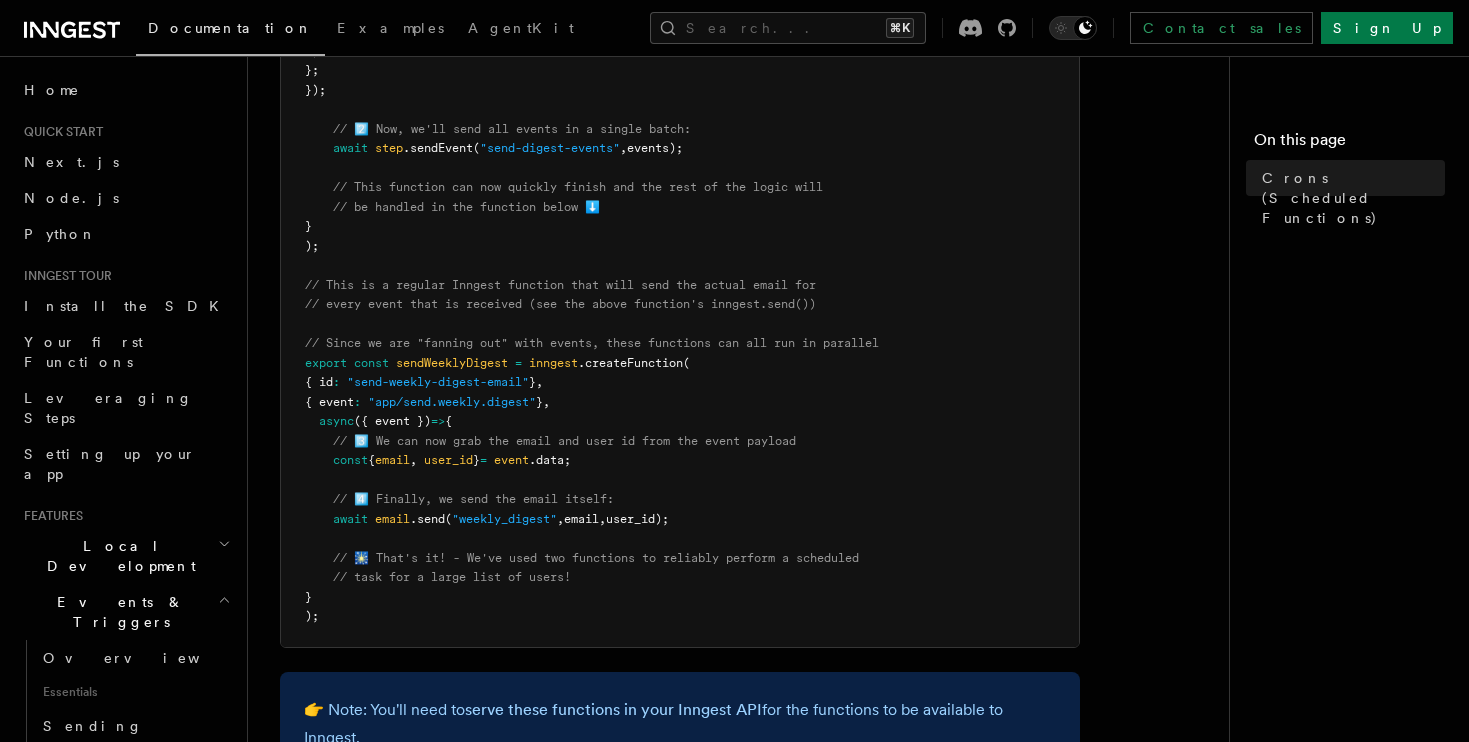 scroll, scrollTop: 1452, scrollLeft: 0, axis: vertical 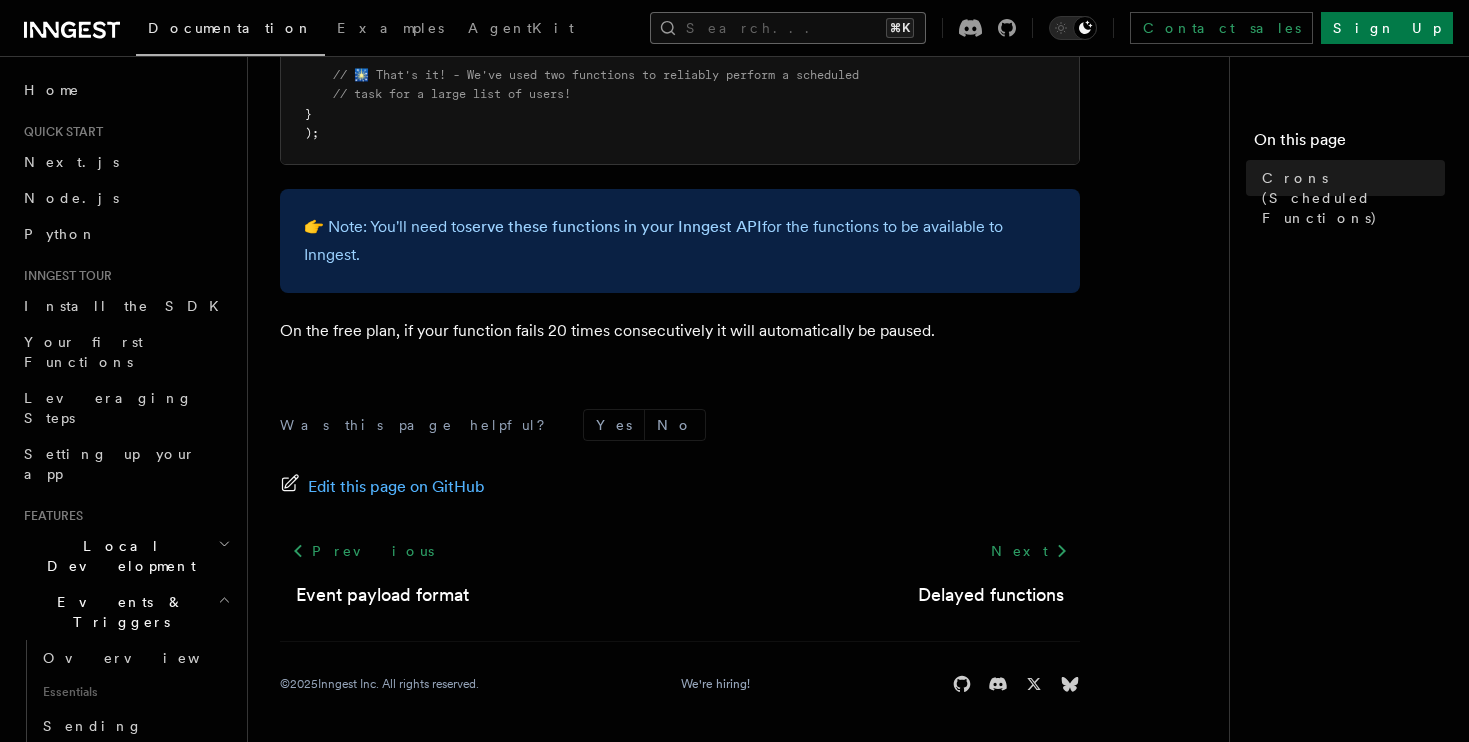 click on "Search... ⌘K" at bounding box center [788, 28] 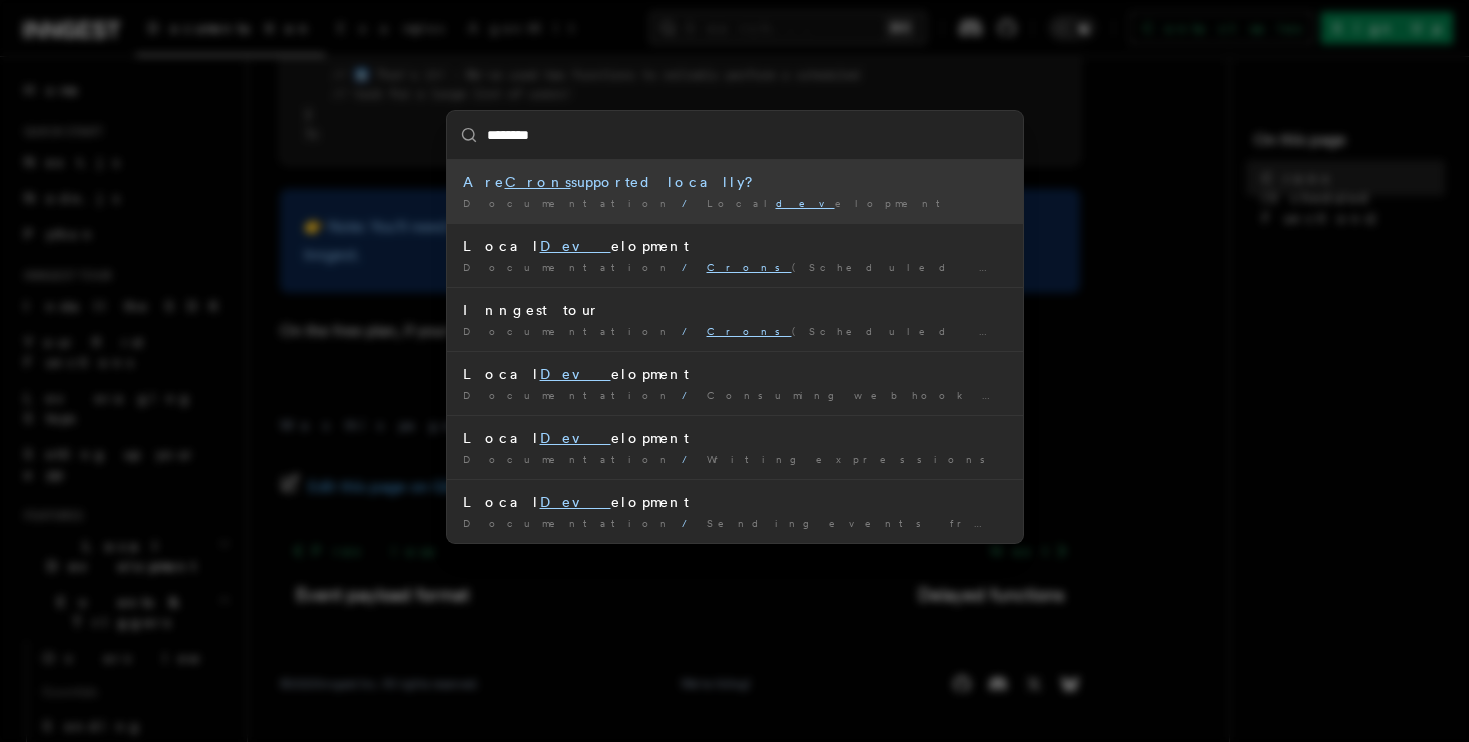 type on "*********" 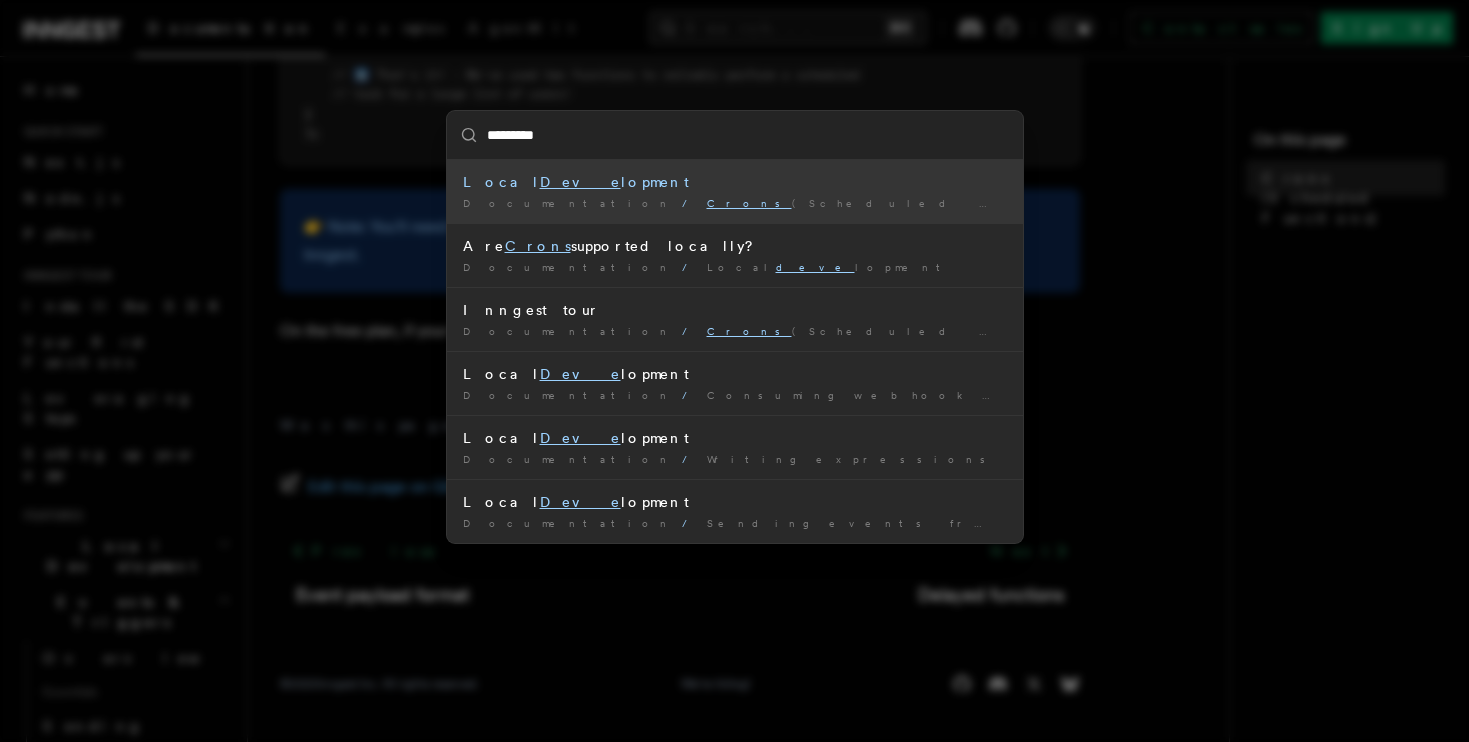 type 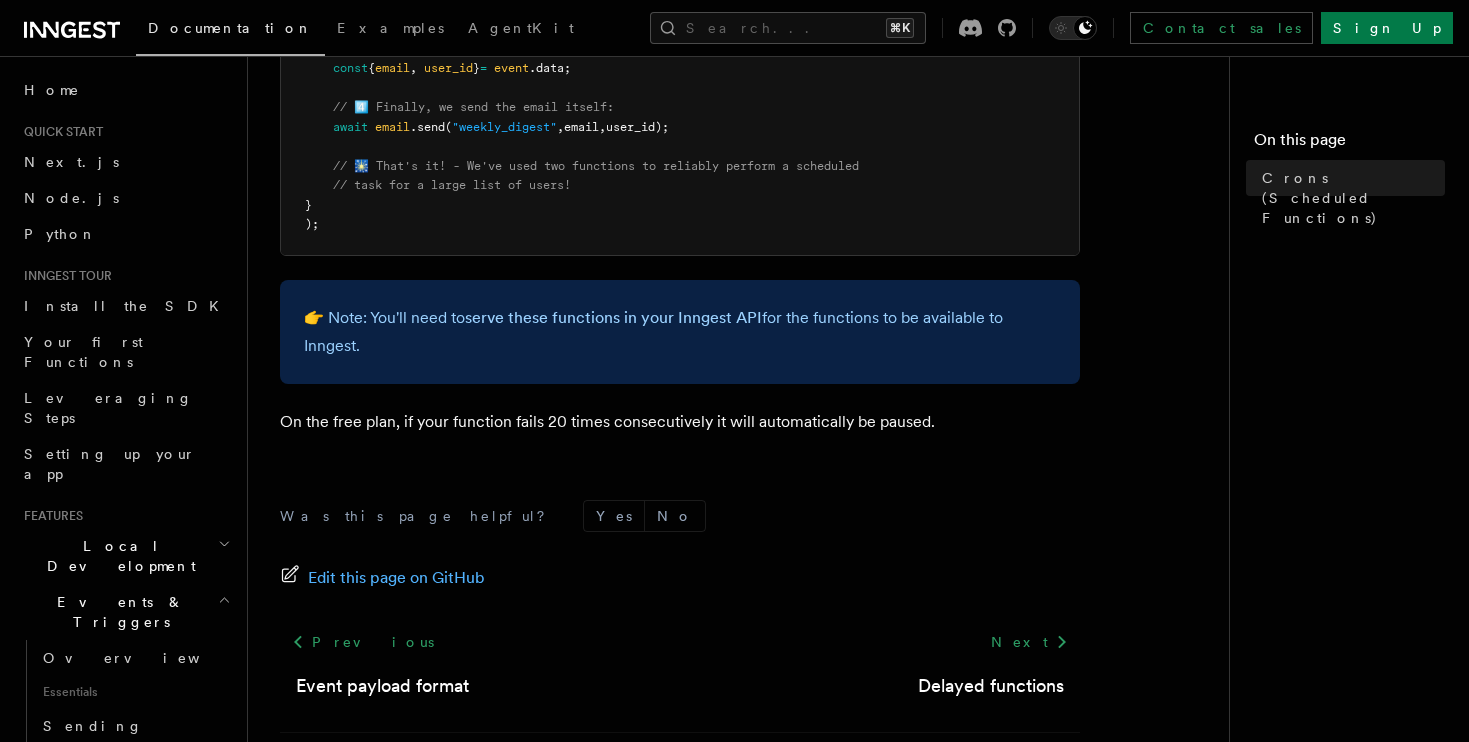 scroll, scrollTop: 1452, scrollLeft: 0, axis: vertical 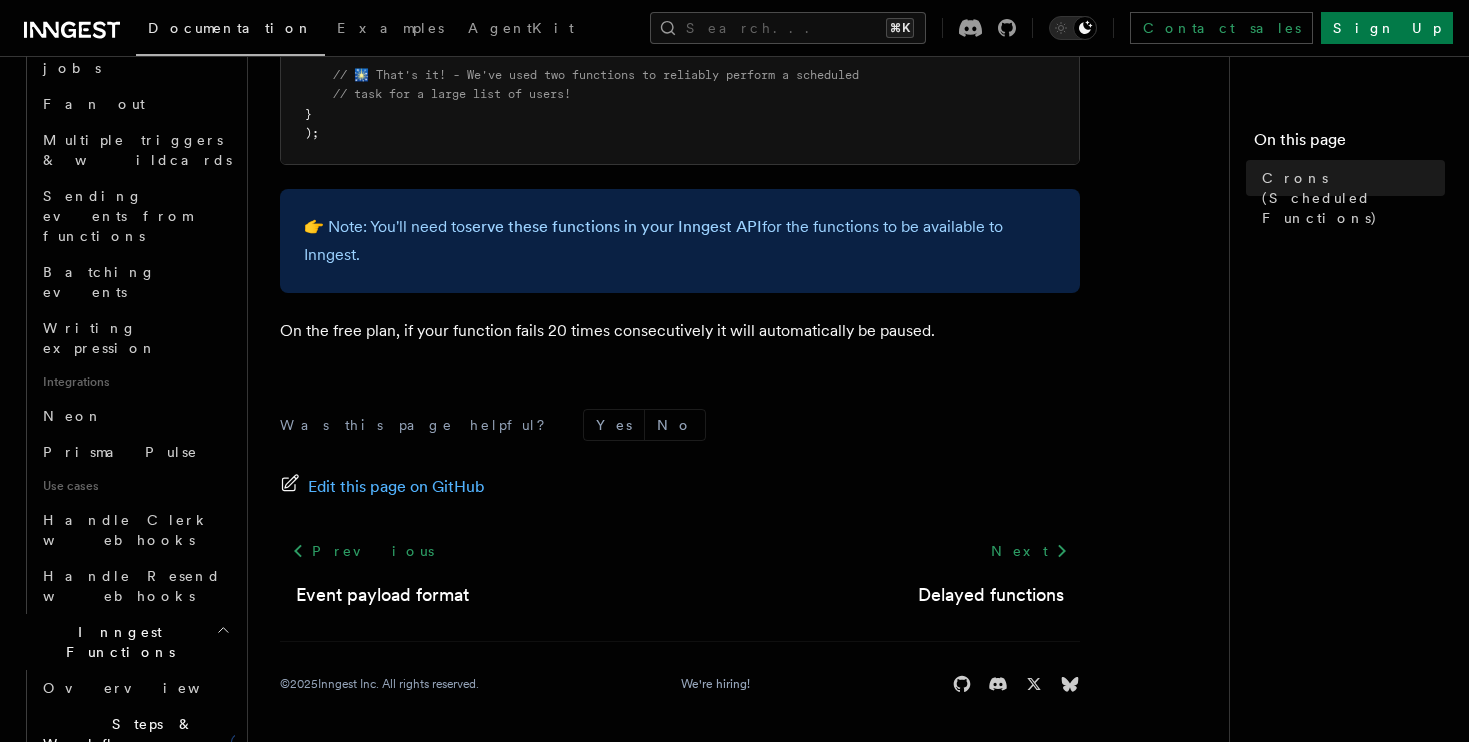 click on "Steps & Workflows new" at bounding box center [135, 734] 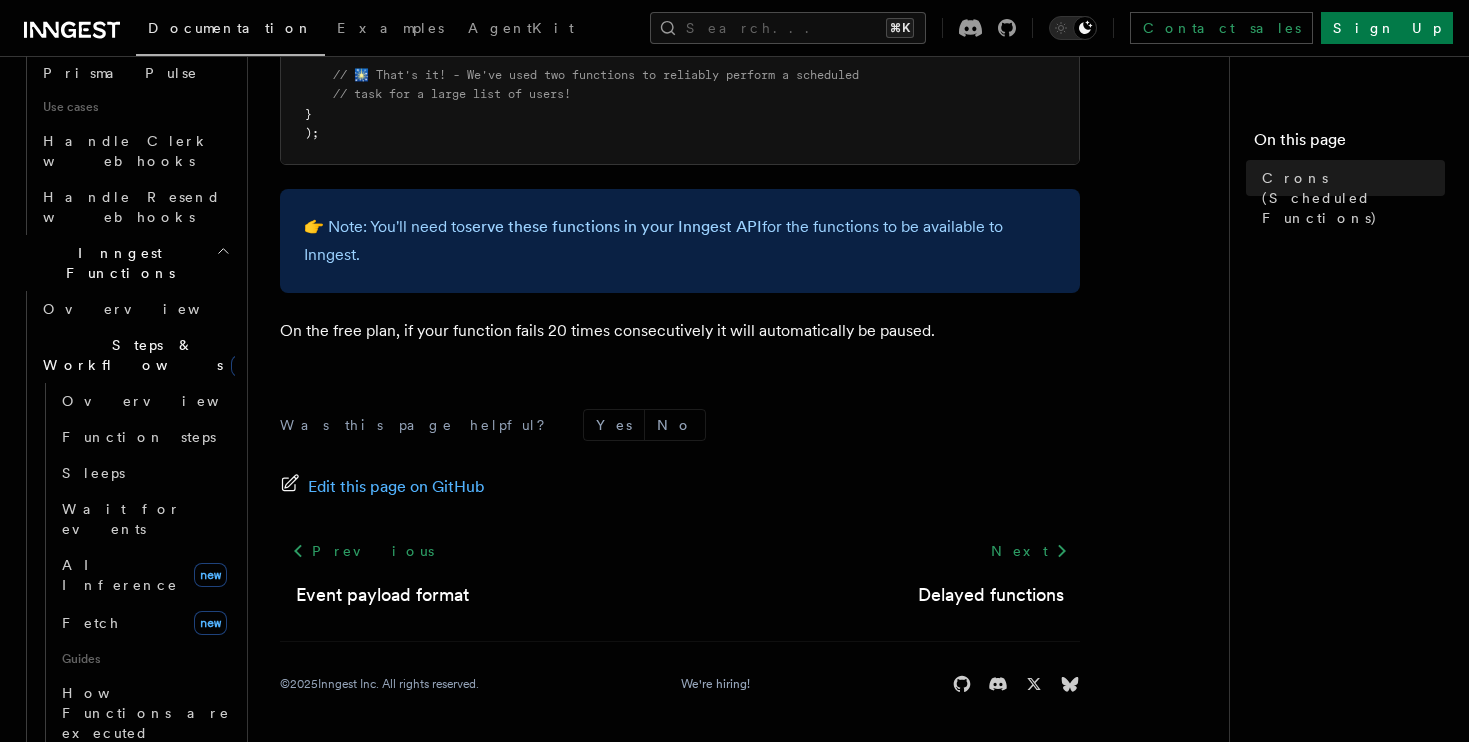 scroll, scrollTop: 1386, scrollLeft: 0, axis: vertical 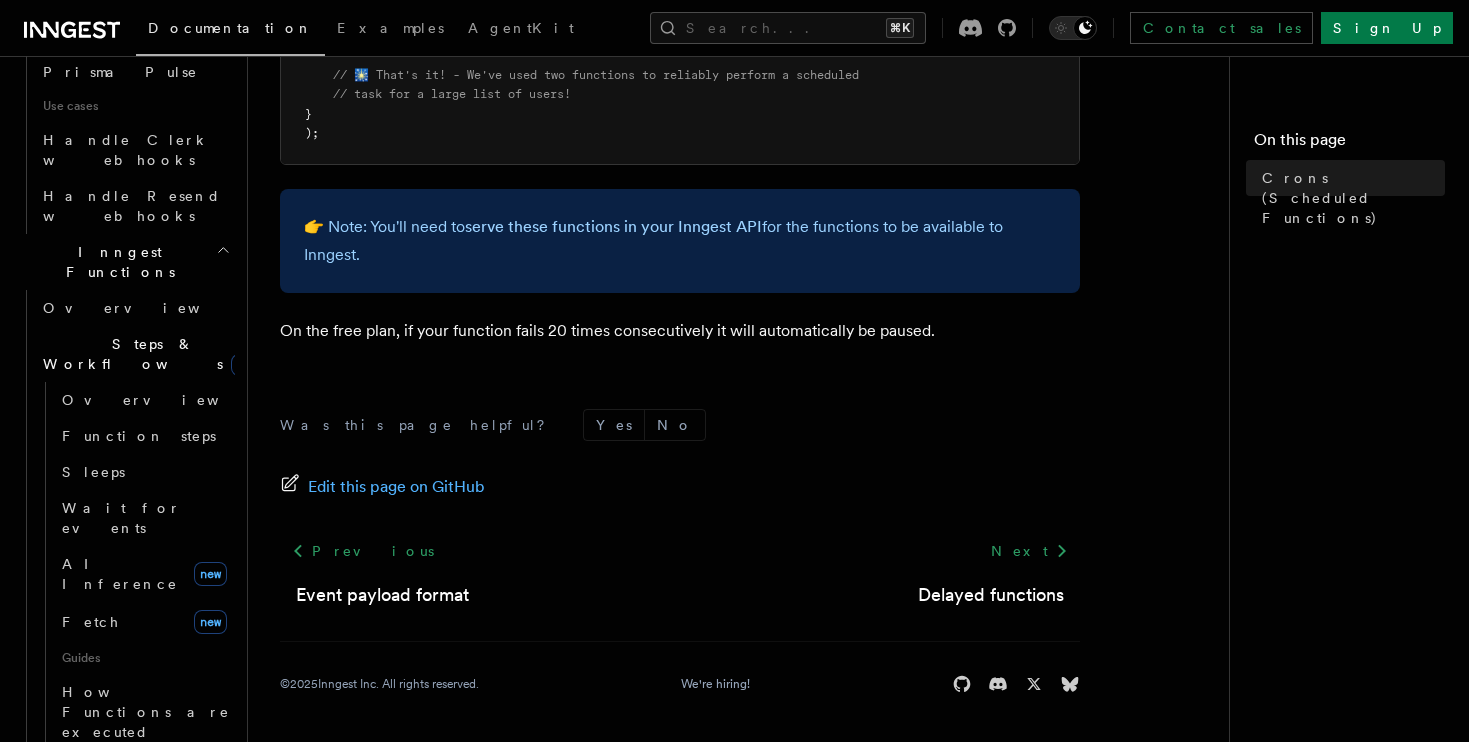 click on "Flow Control new" at bounding box center (127, 1066) 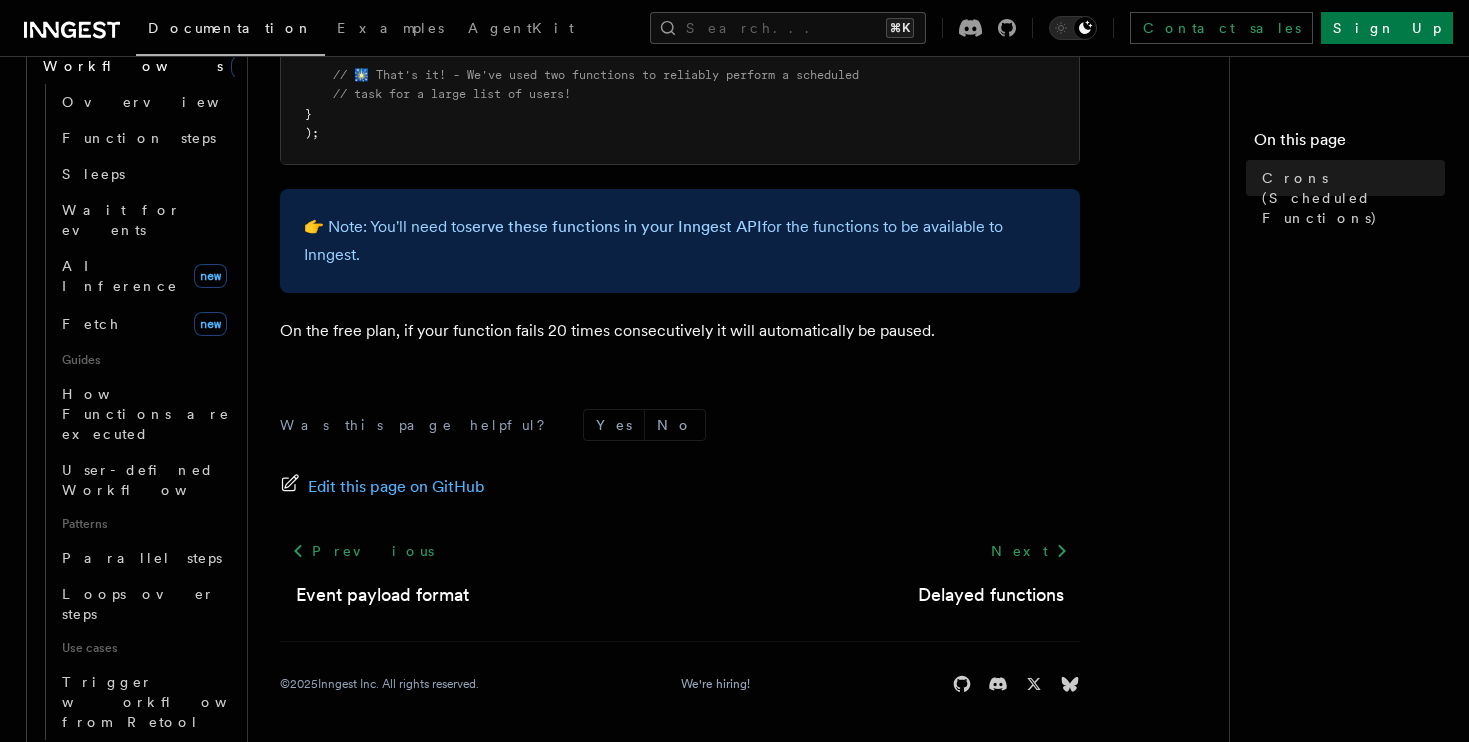scroll, scrollTop: 1712, scrollLeft: 0, axis: vertical 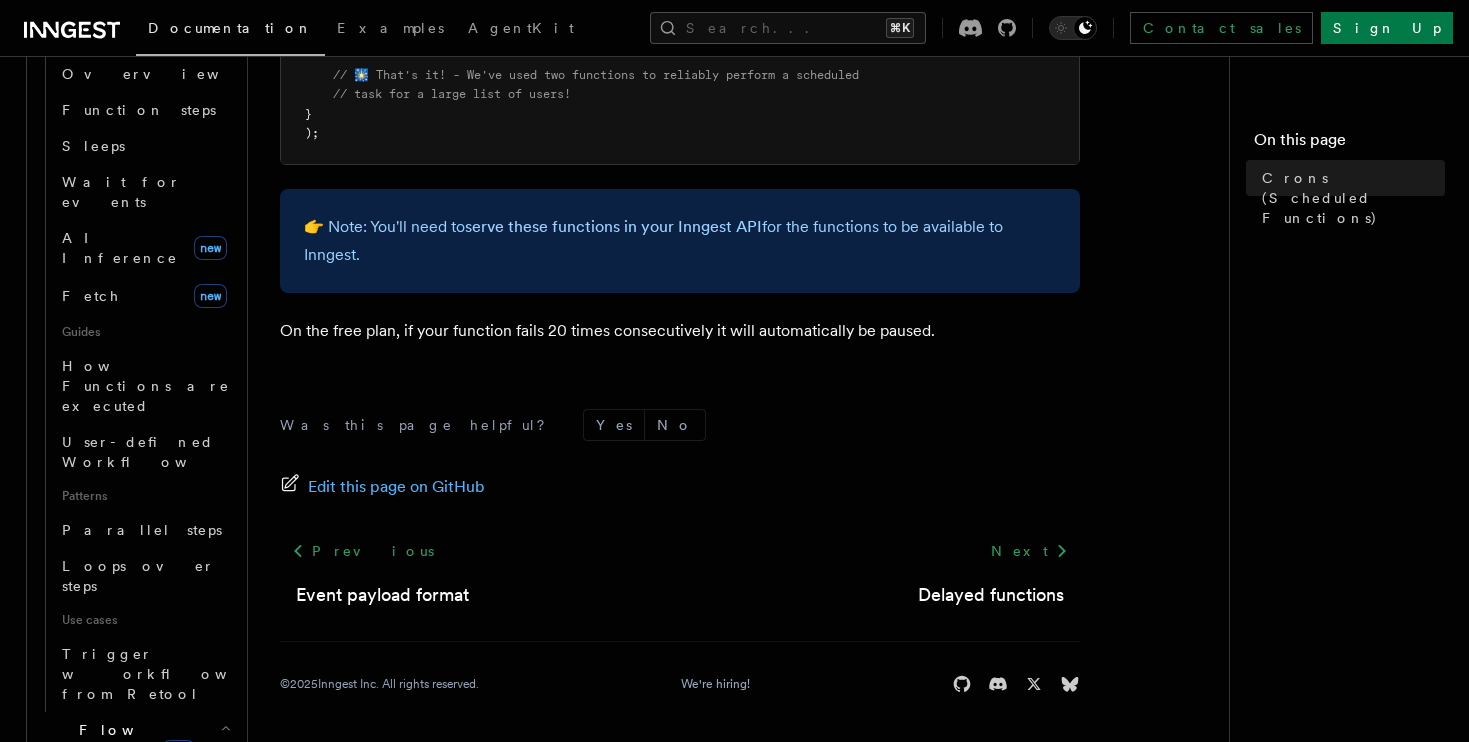 click on "Errors & Retries" at bounding box center [135, 1052] 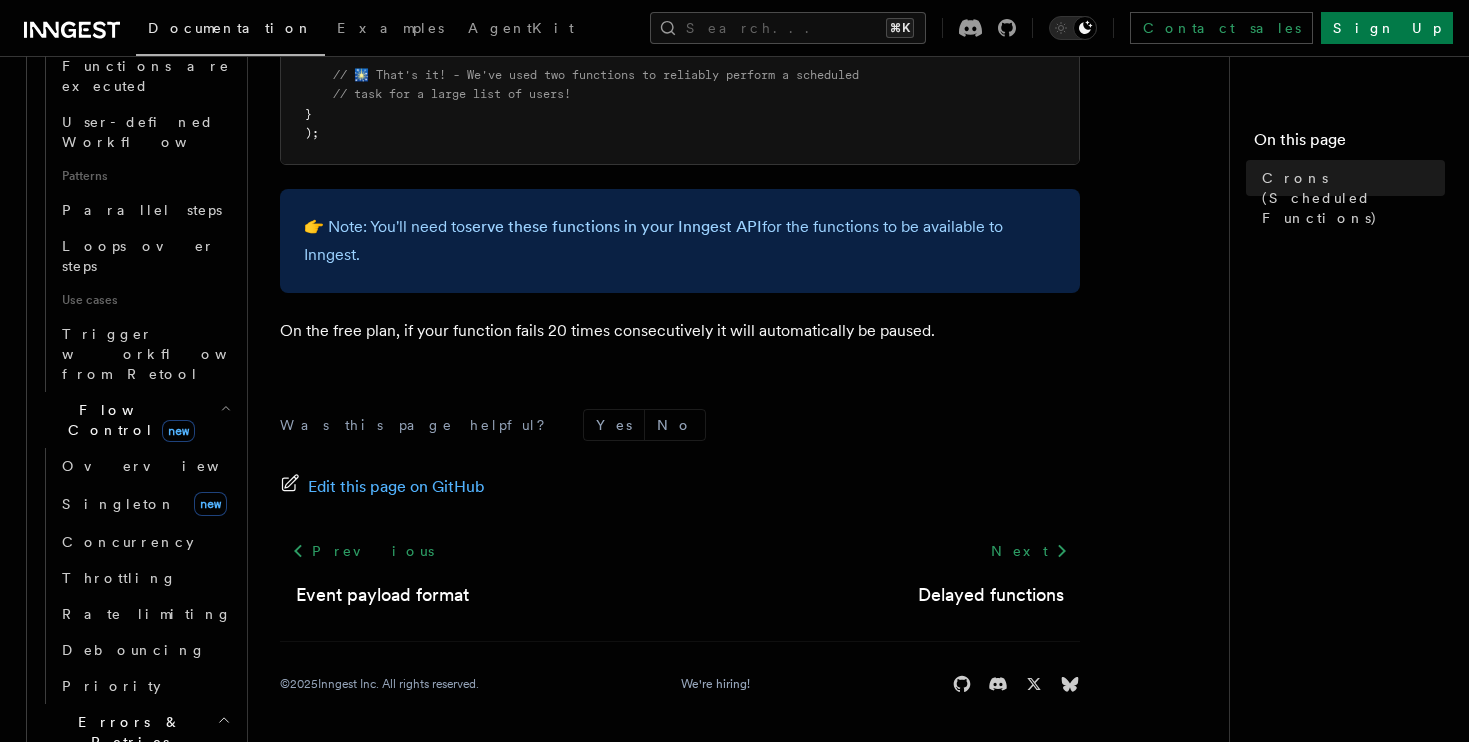 scroll, scrollTop: 2068, scrollLeft: 0, axis: vertical 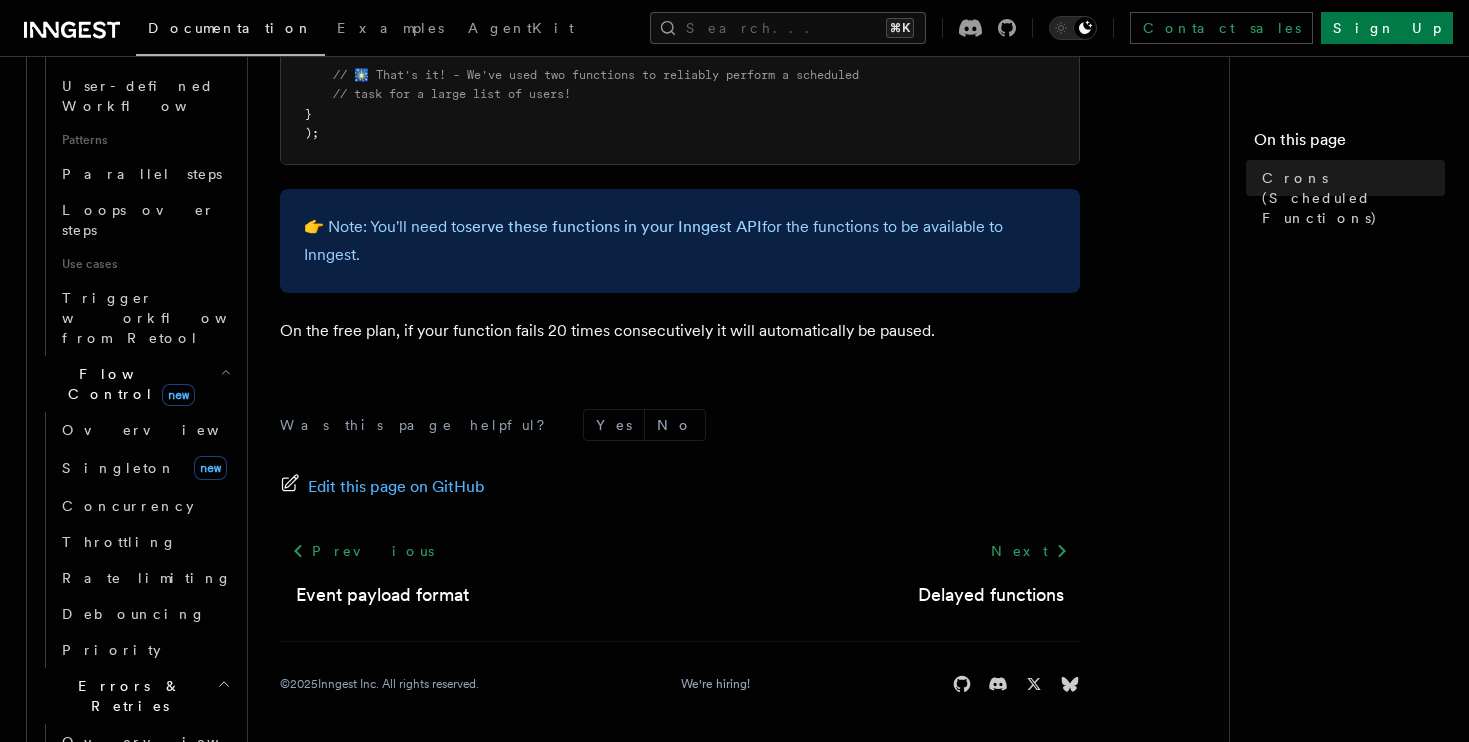 click on "Cancellation" at bounding box center (135, 1030) 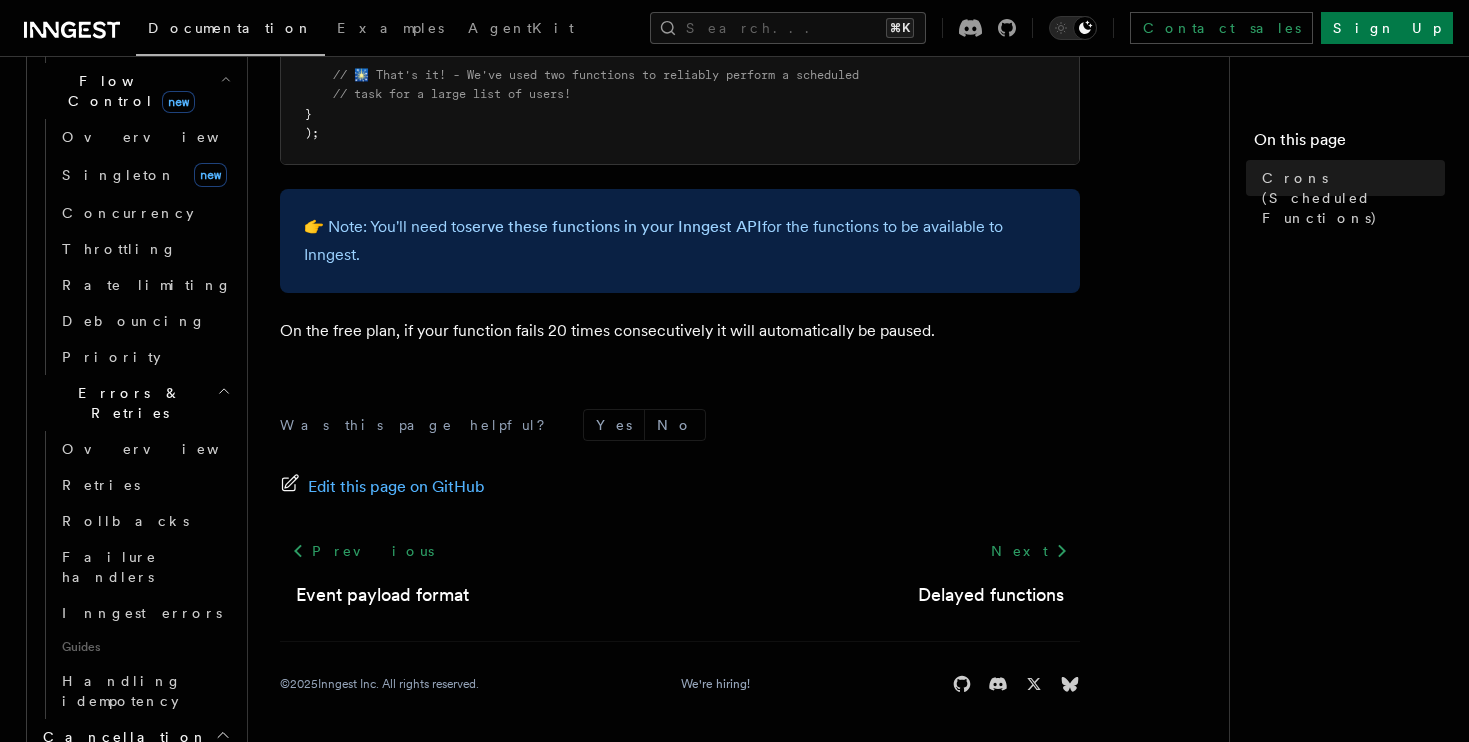 scroll, scrollTop: 2372, scrollLeft: 0, axis: vertical 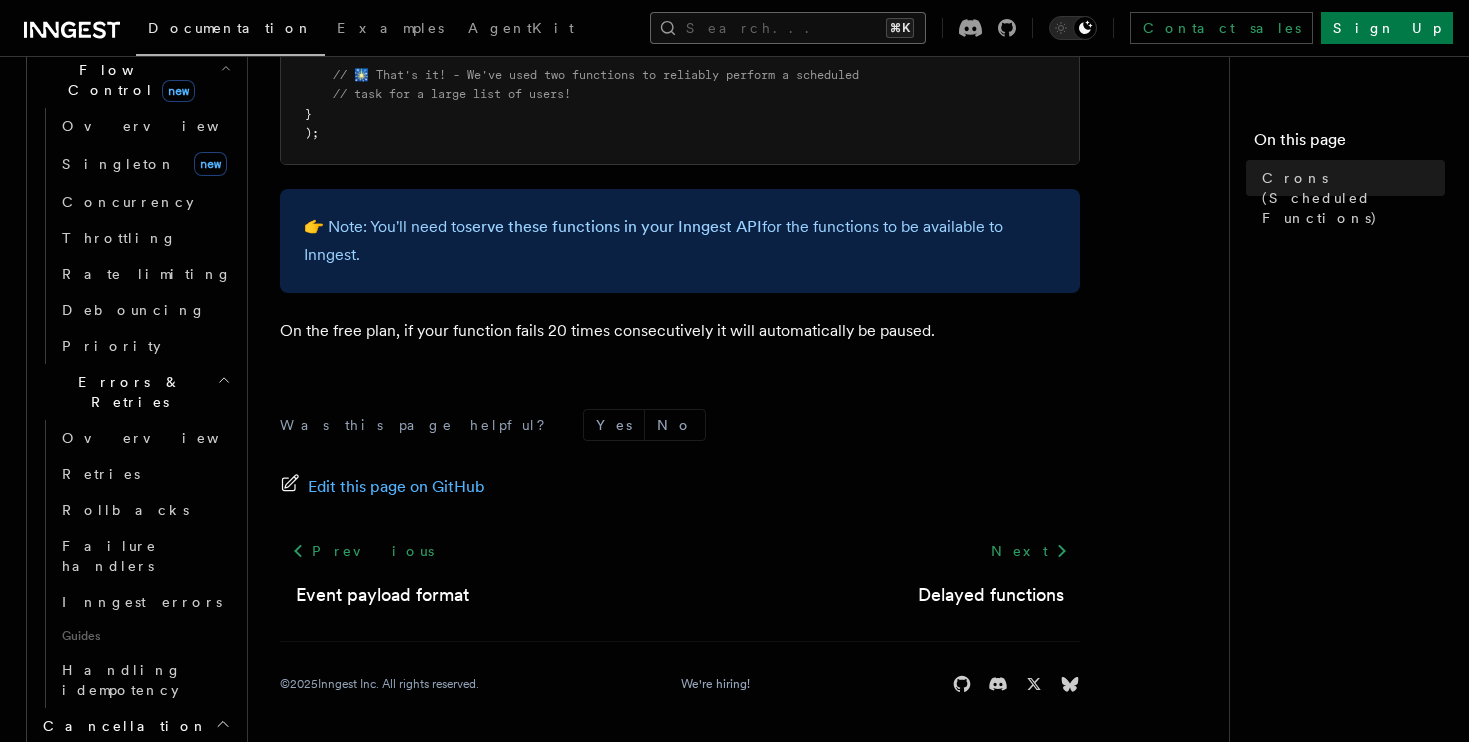 click on "Search... ⌘K" at bounding box center (788, 28) 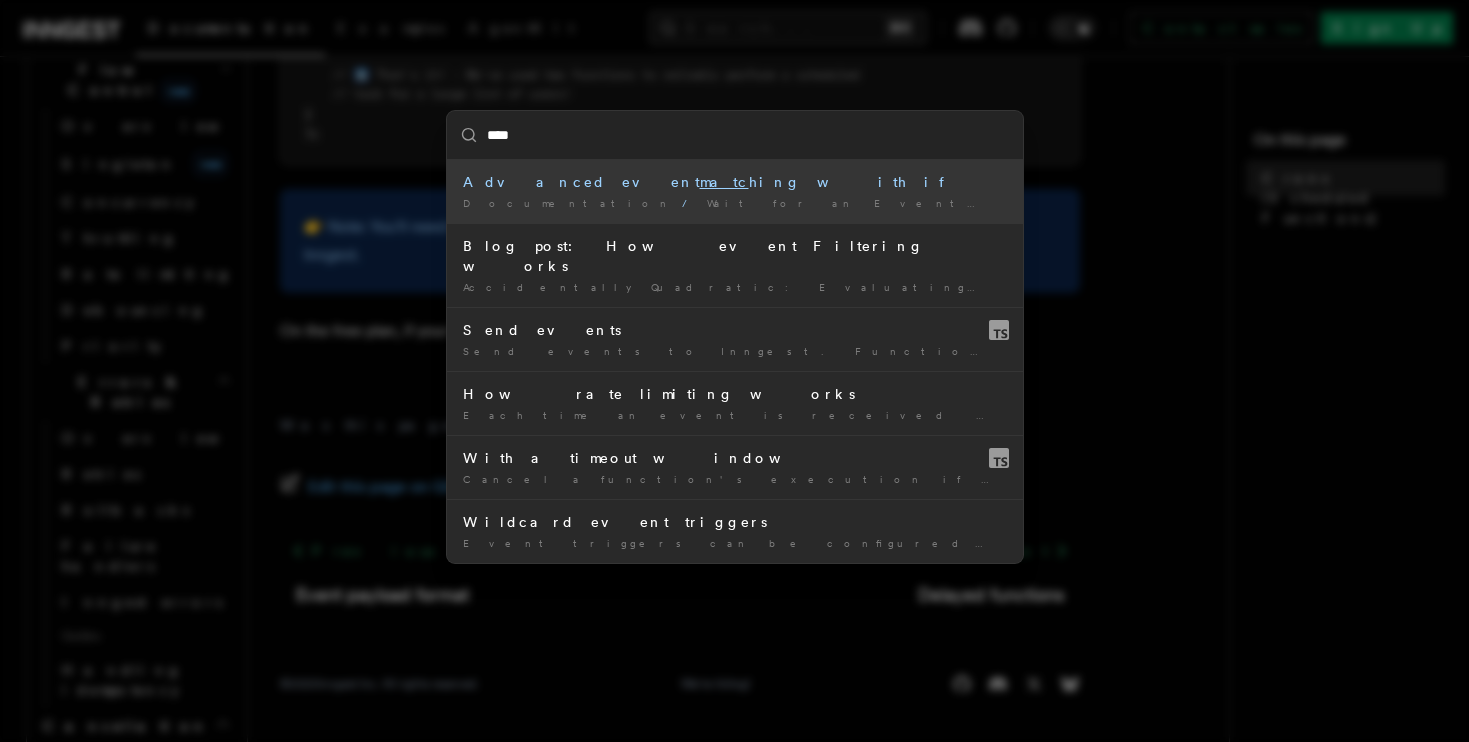 type on "*****" 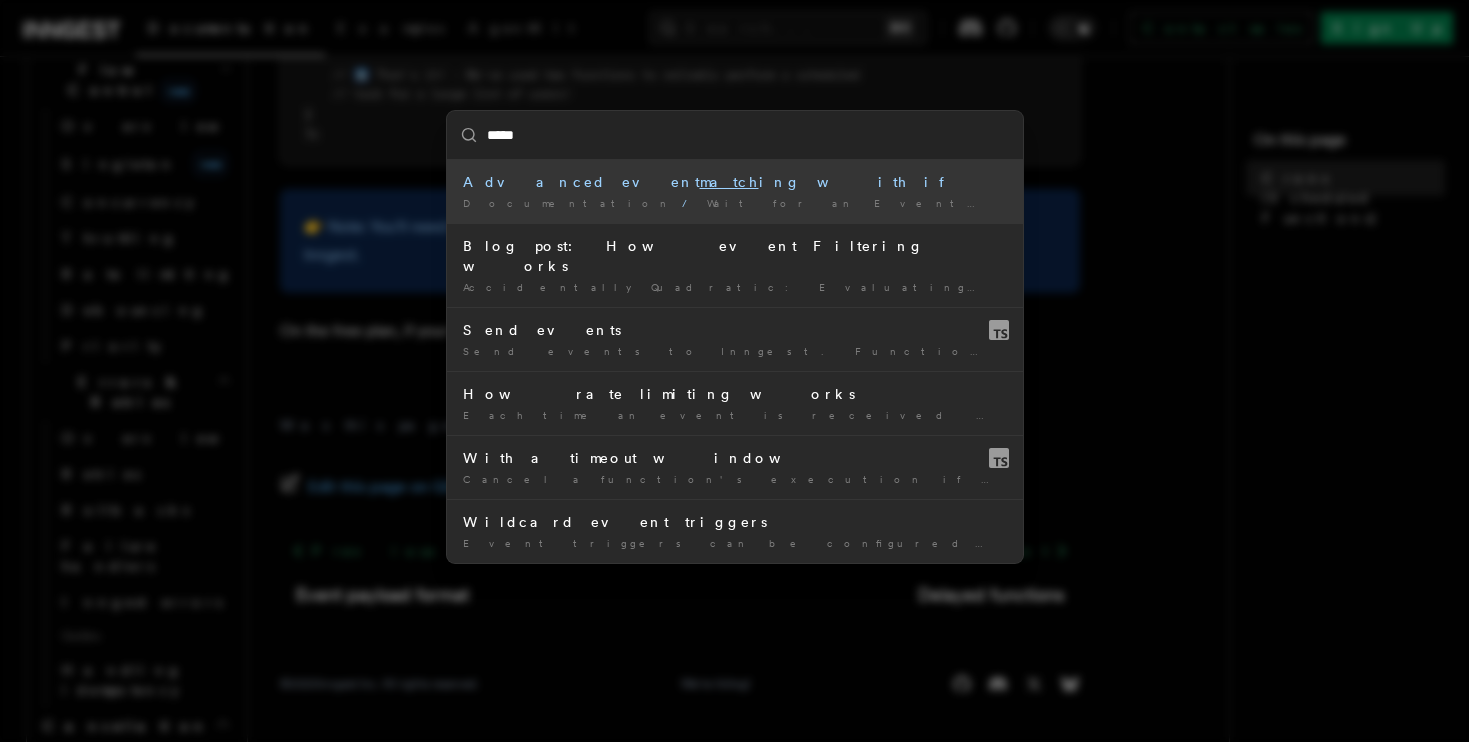 click on "Wait for an Event" at bounding box center [849, 203] 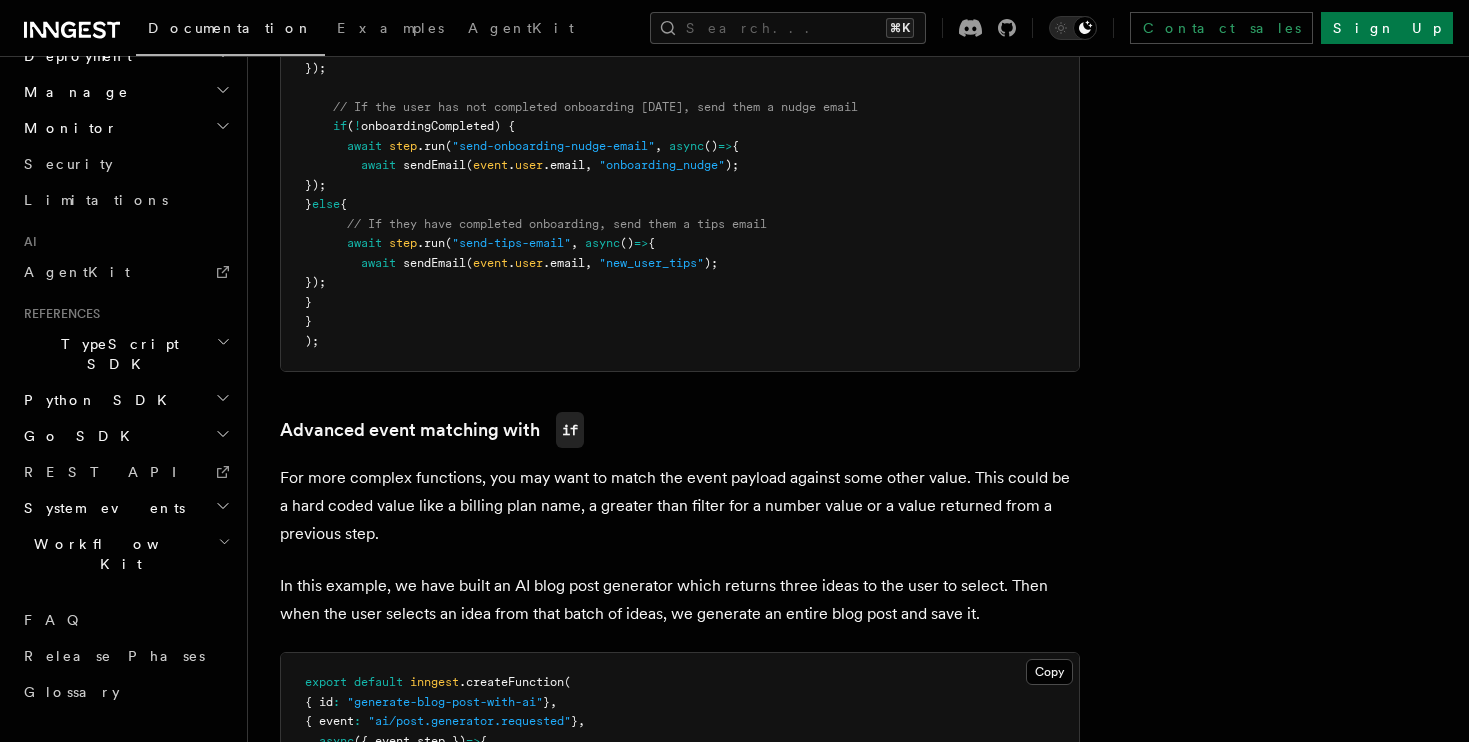 scroll, scrollTop: 353, scrollLeft: 0, axis: vertical 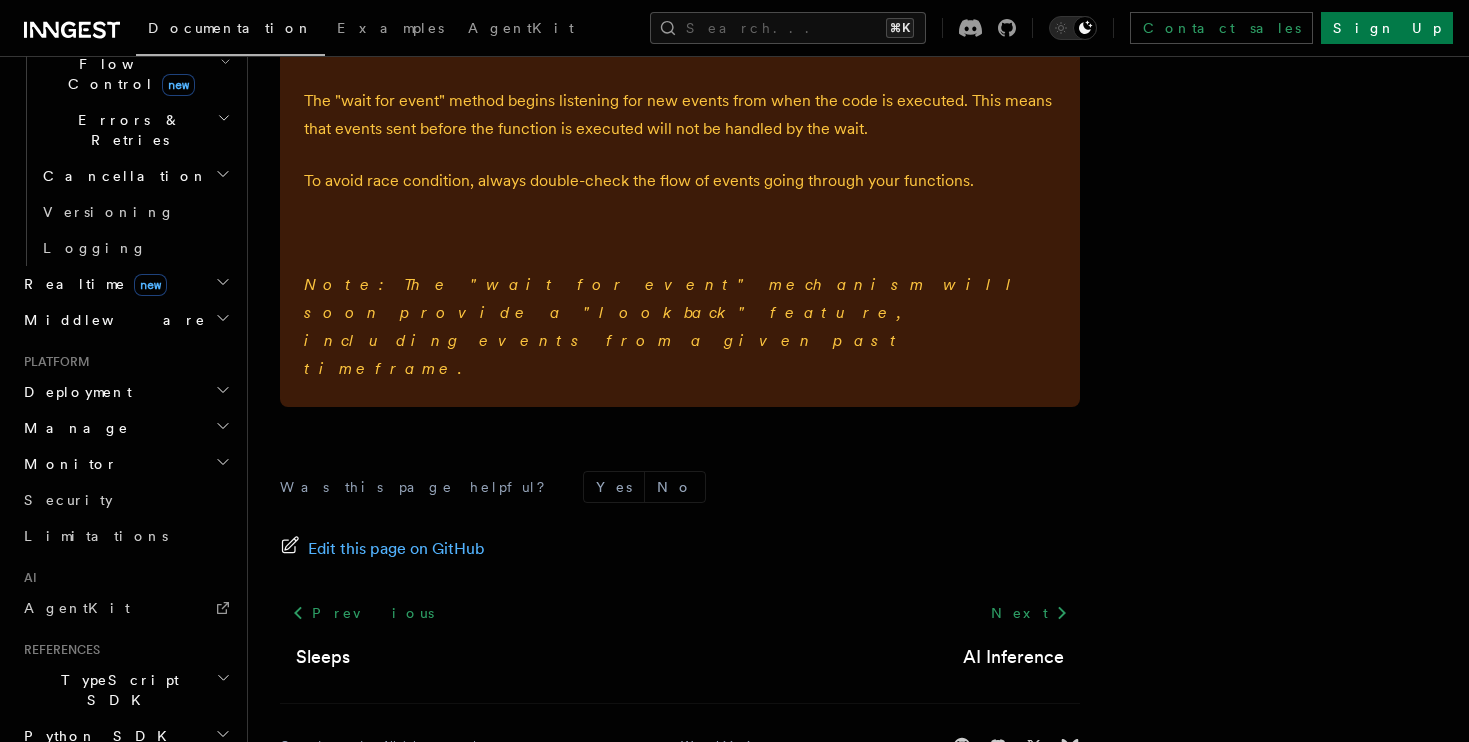click on "TypeScript SDK" at bounding box center [125, 690] 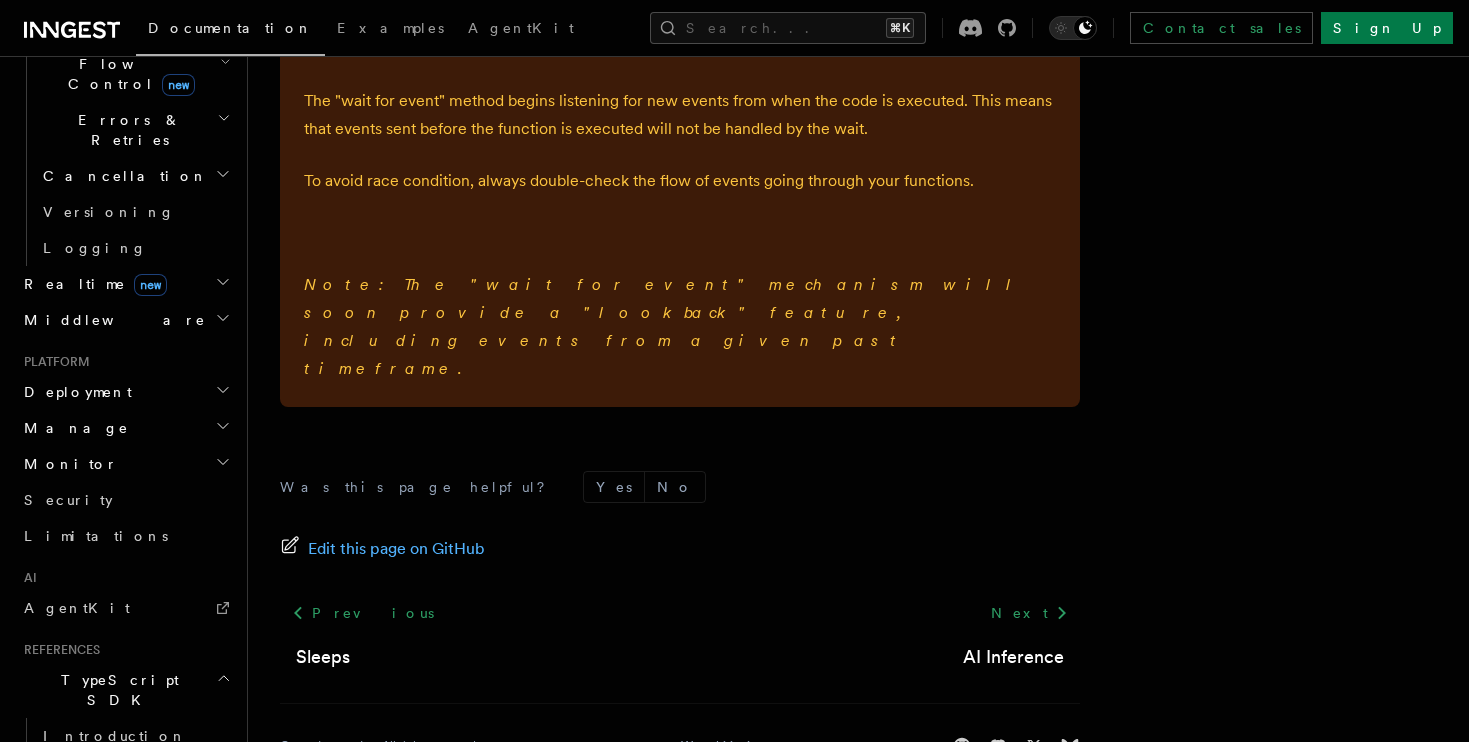 click on "TypeScript SDK" at bounding box center (125, 690) 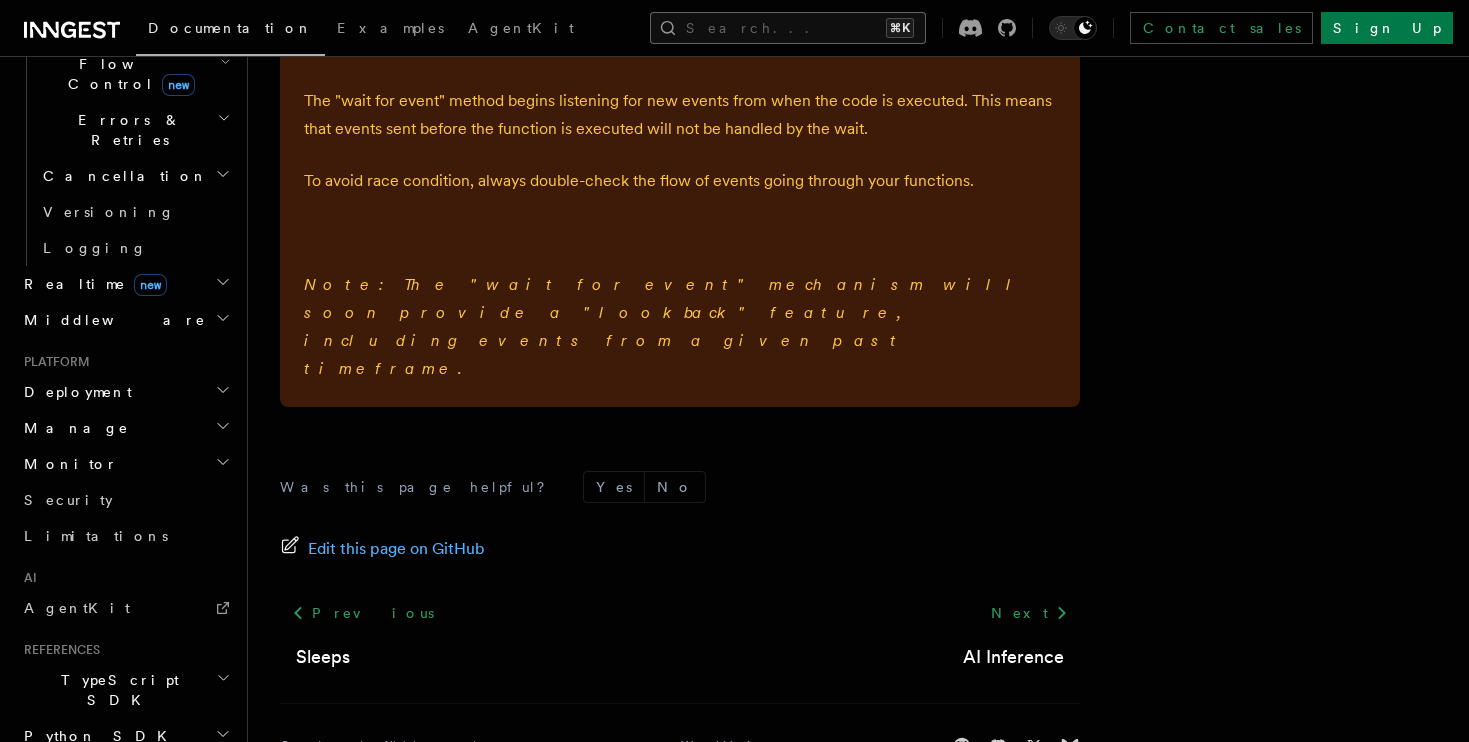 click on "Search... ⌘K" at bounding box center (788, 28) 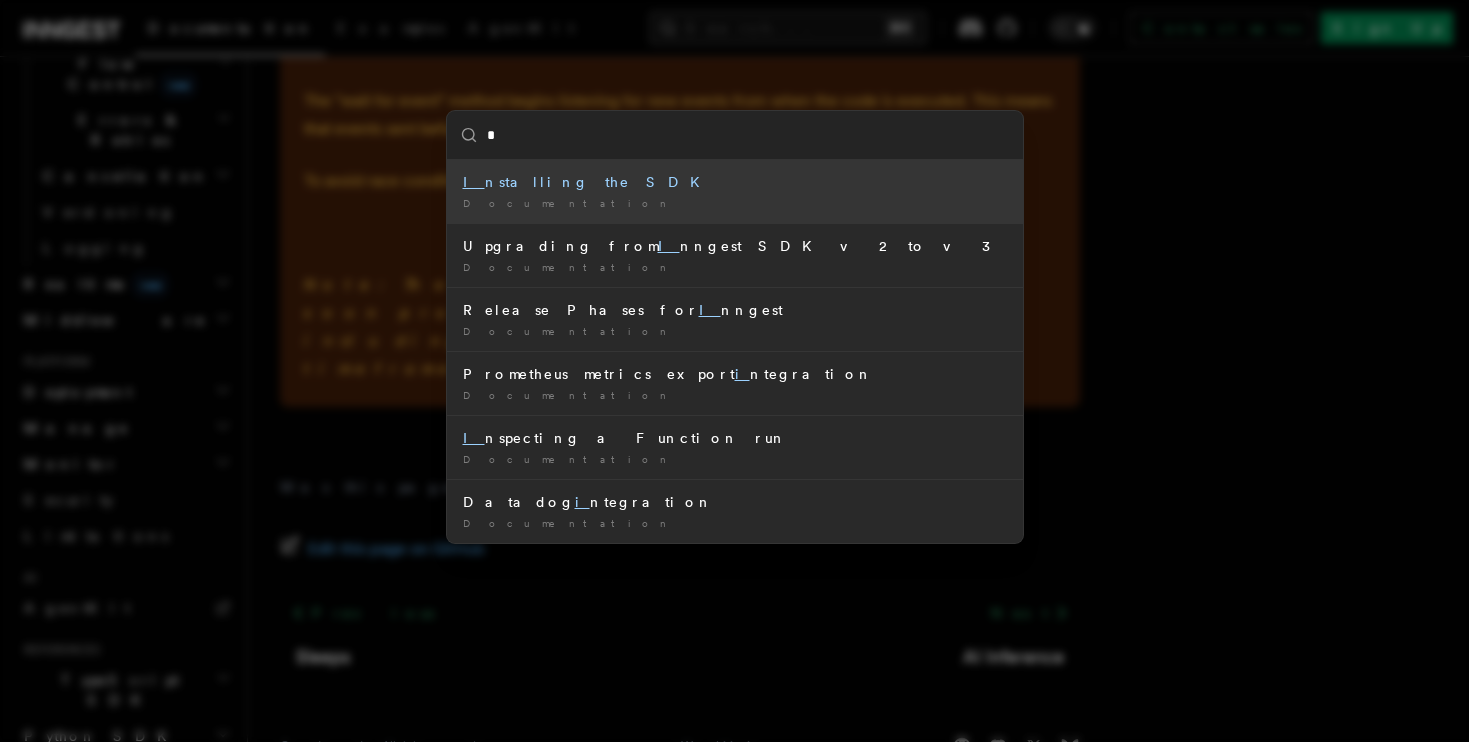 type on "**" 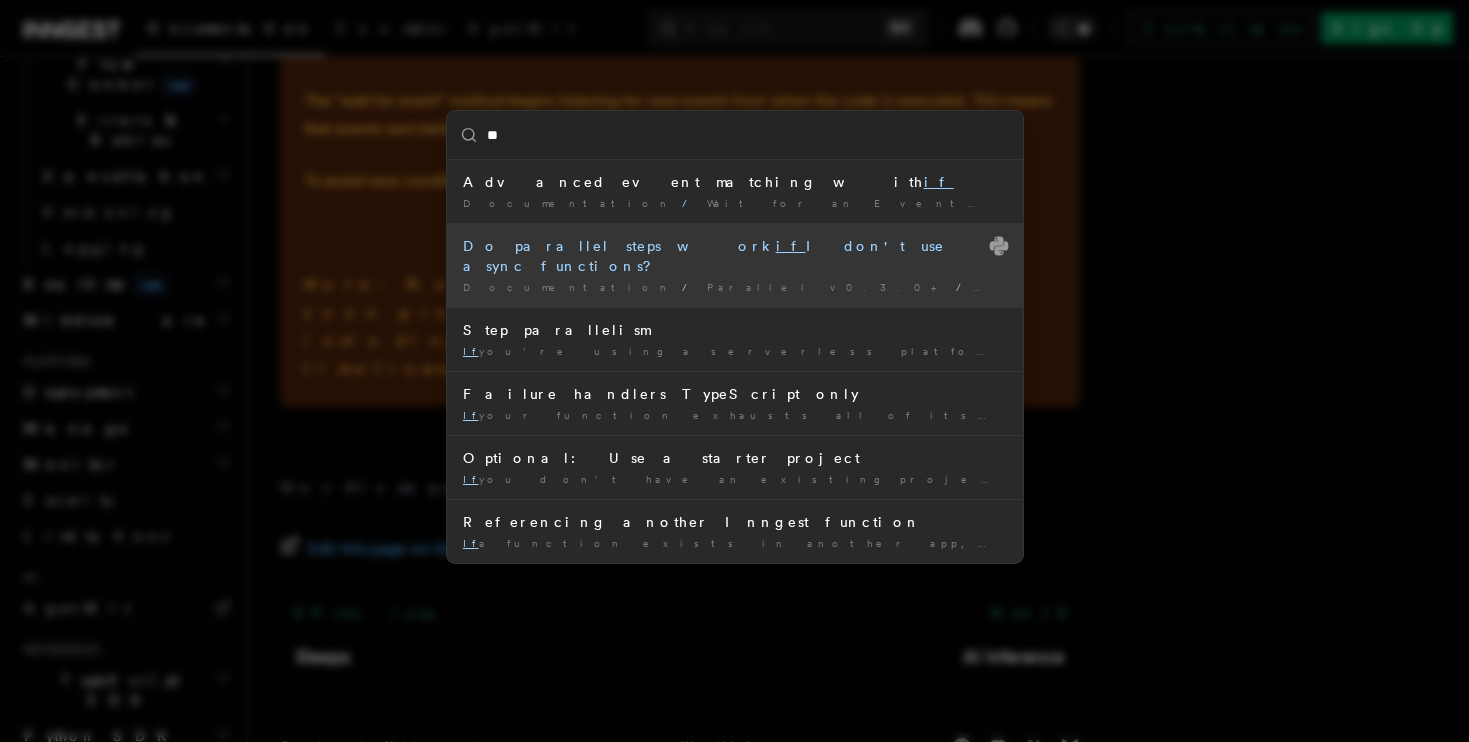 click on "Do parallel steps work  if  I don't use async functions?" at bounding box center [735, 256] 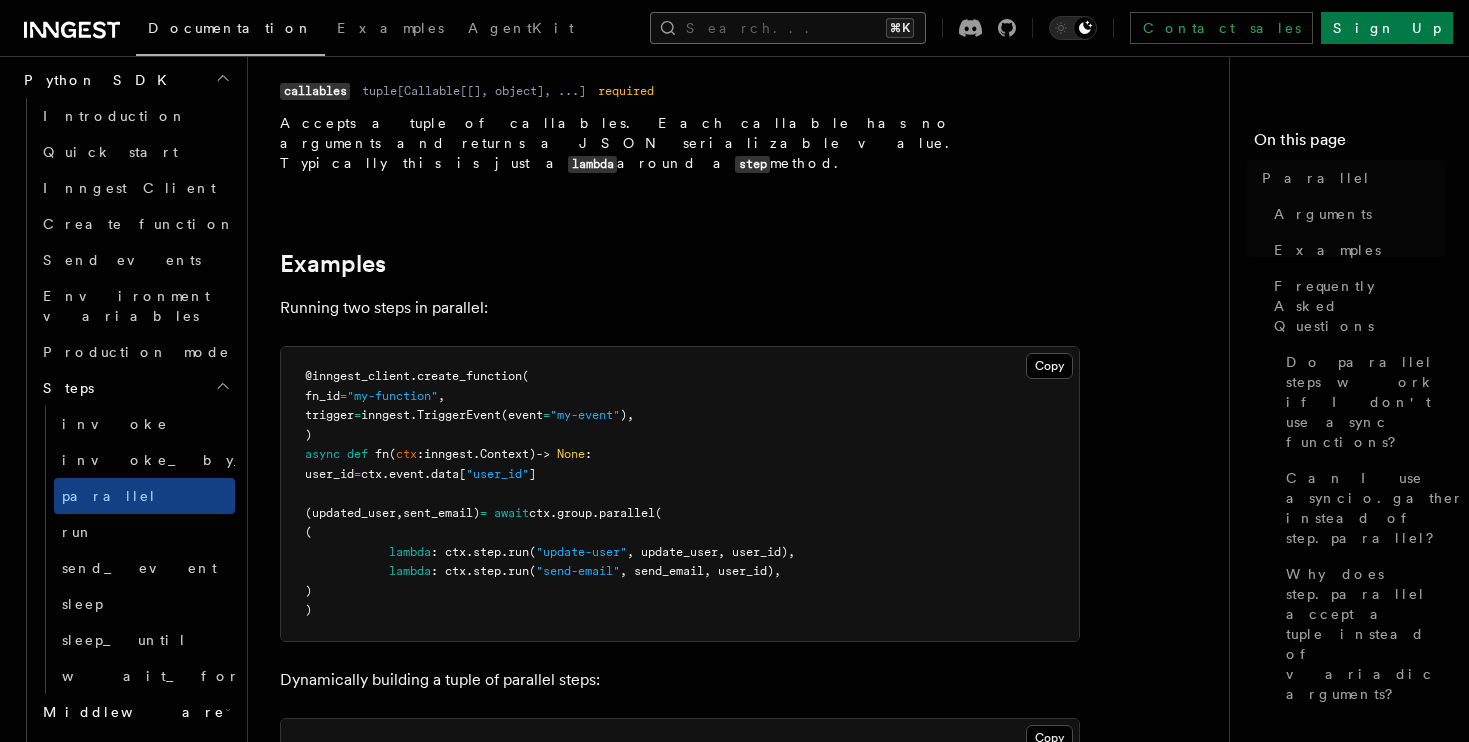 click on "Search... ⌘K" at bounding box center [788, 28] 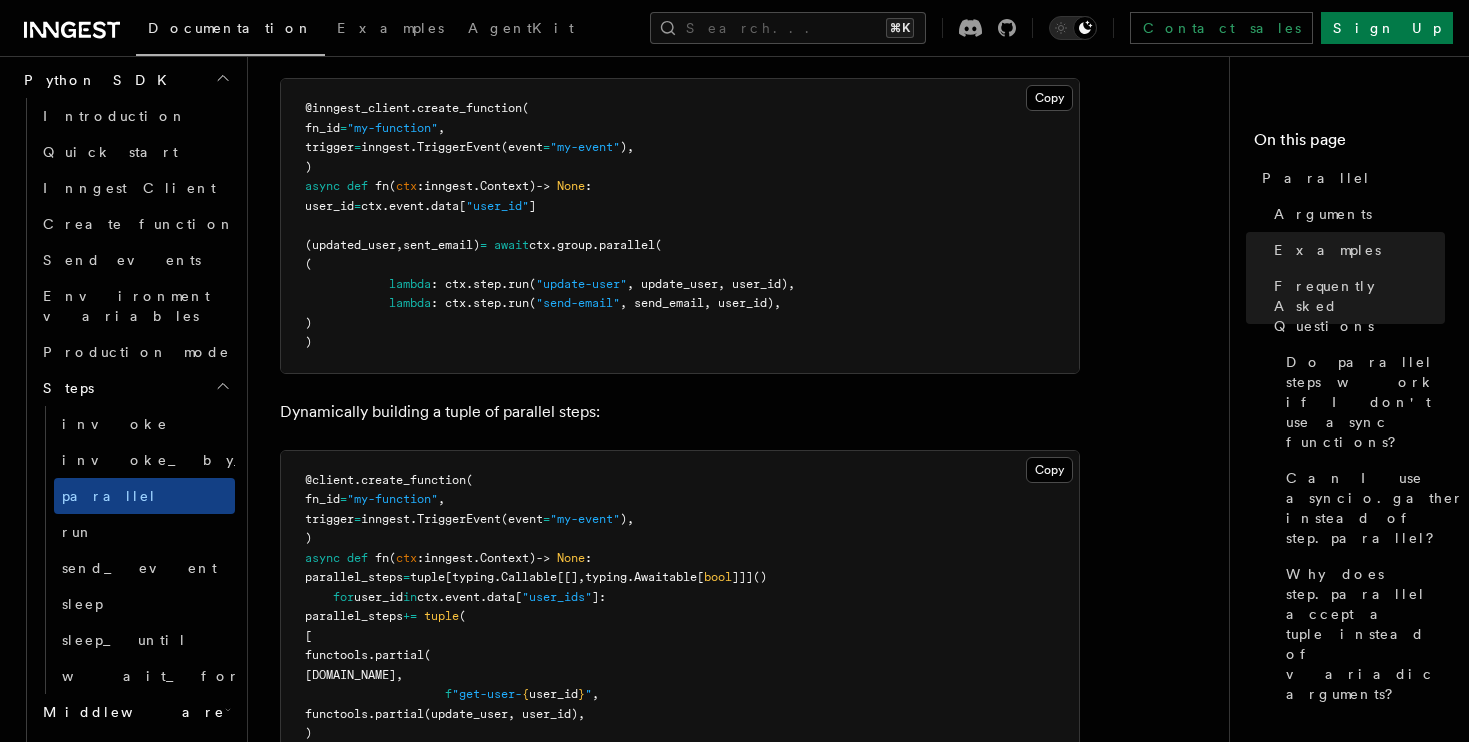 scroll, scrollTop: 0, scrollLeft: 0, axis: both 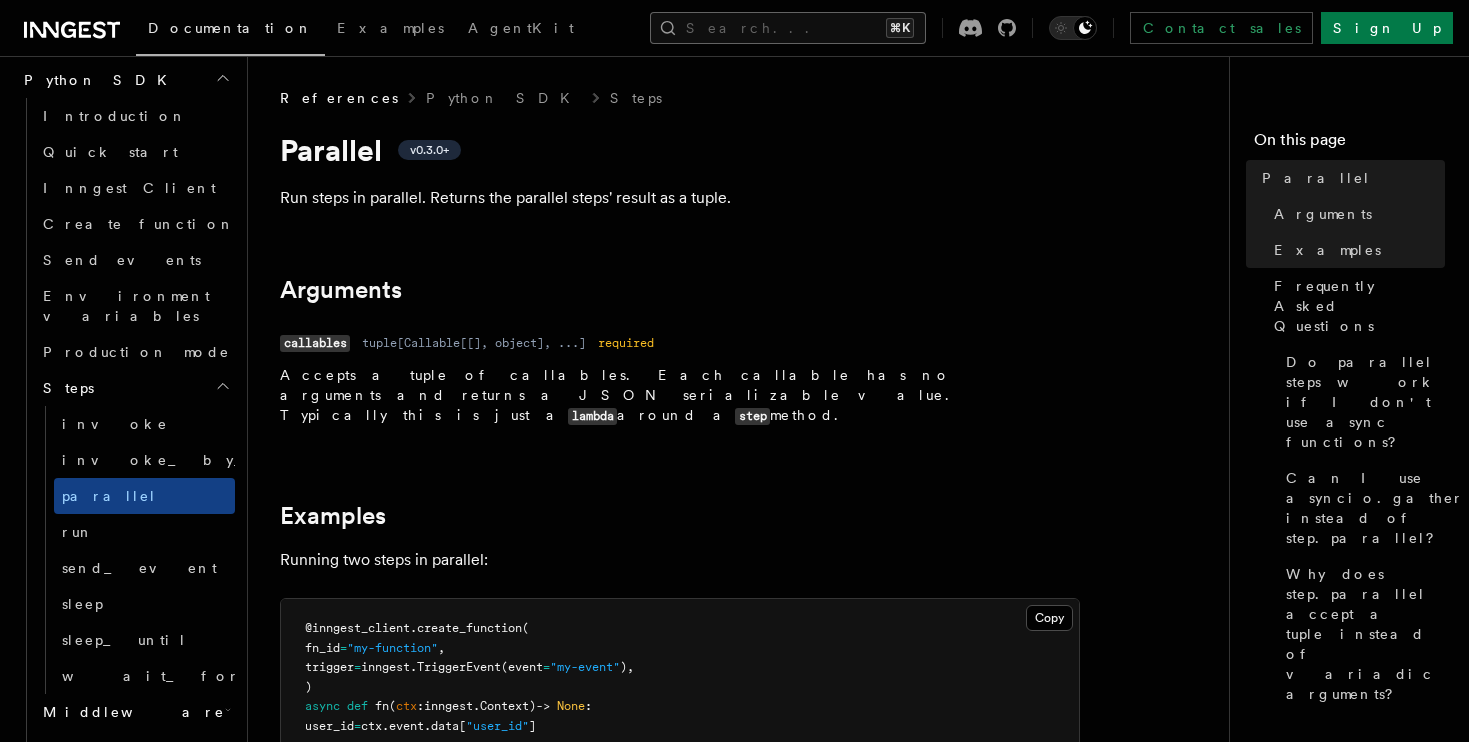 click on "Search... ⌘K" at bounding box center (788, 28) 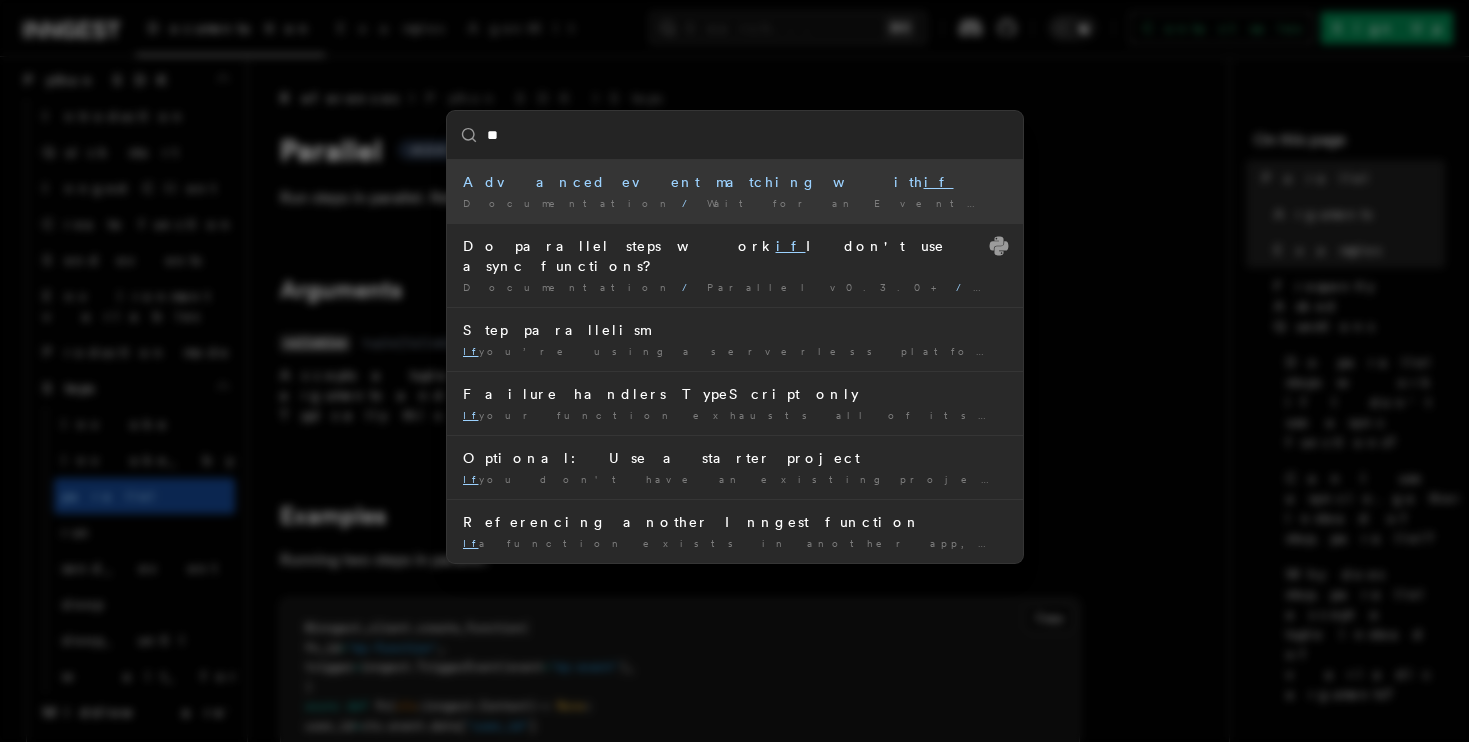 type on "**" 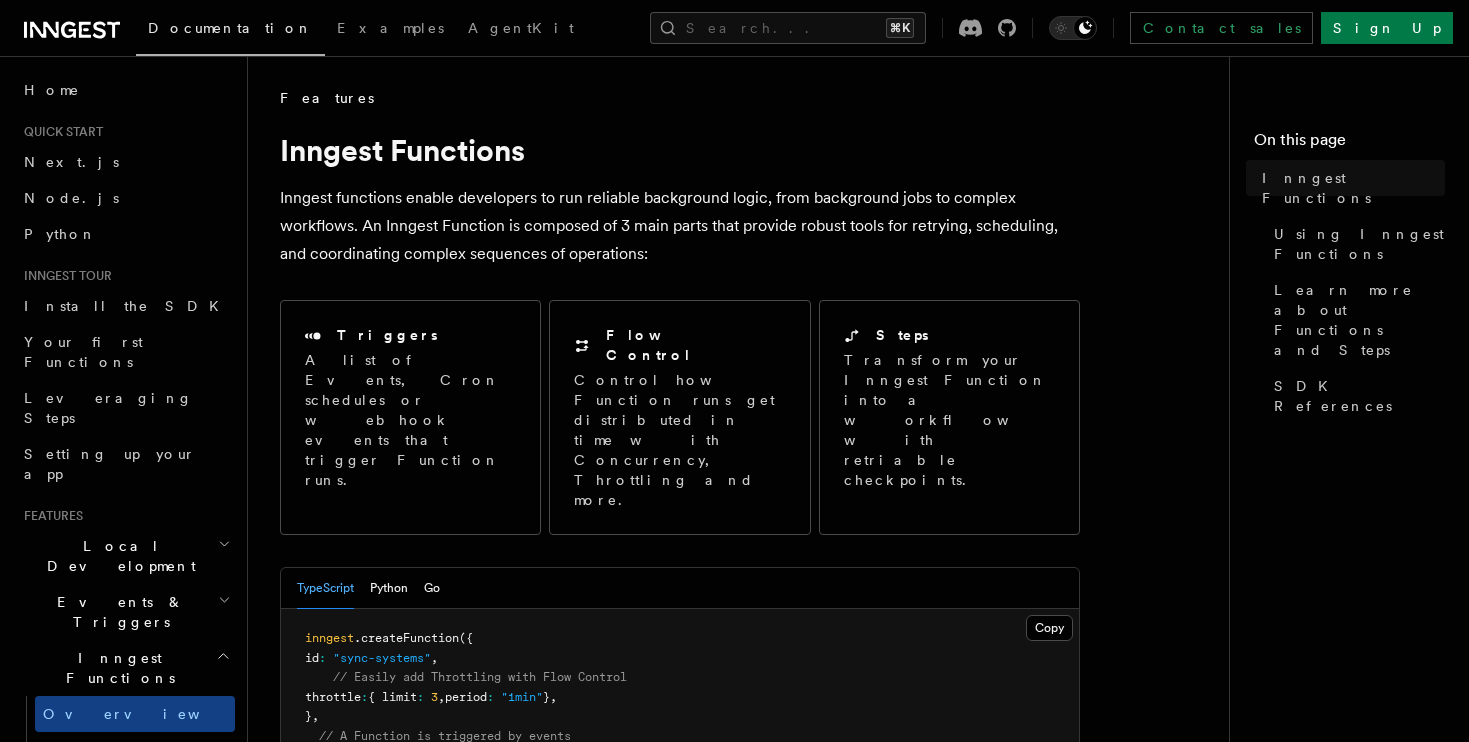scroll, scrollTop: 0, scrollLeft: 0, axis: both 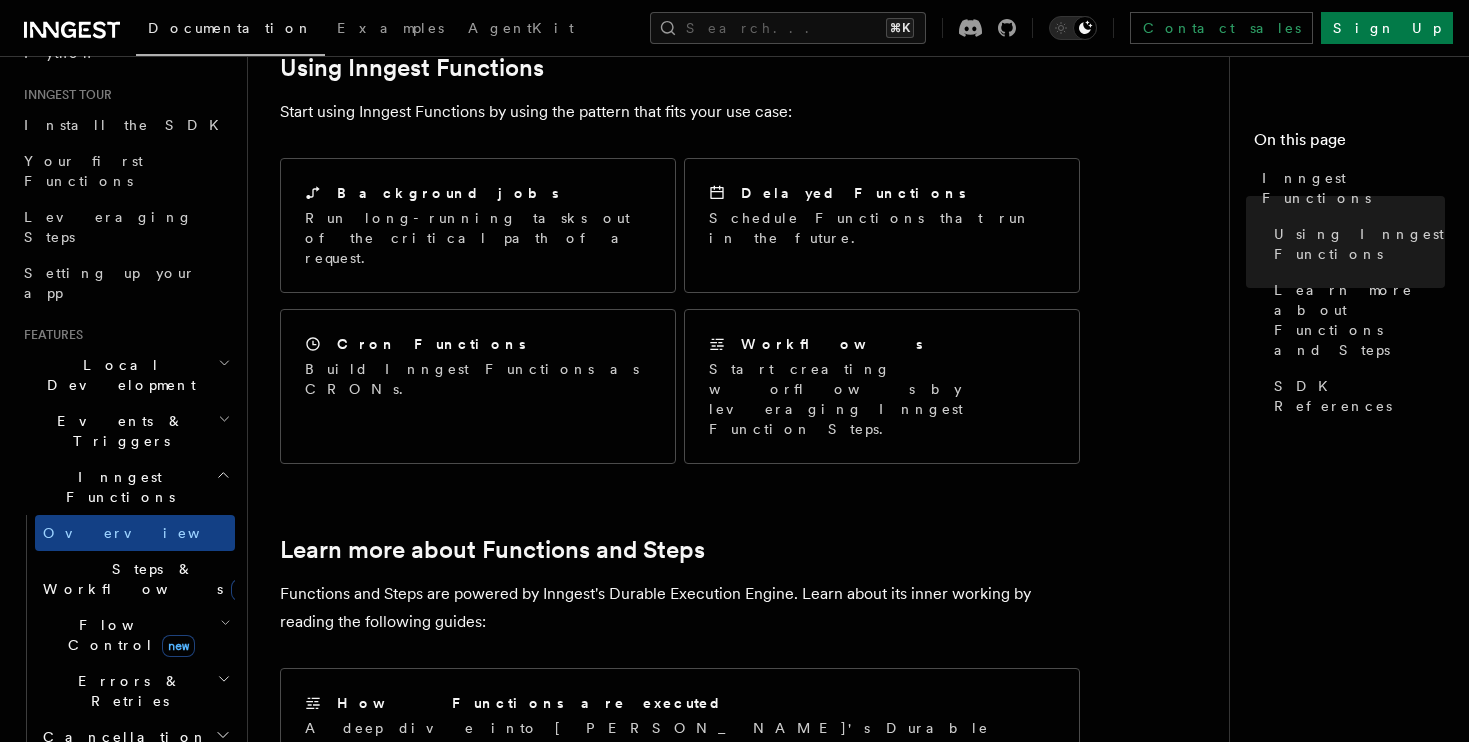 click on "new" at bounding box center (178, 646) 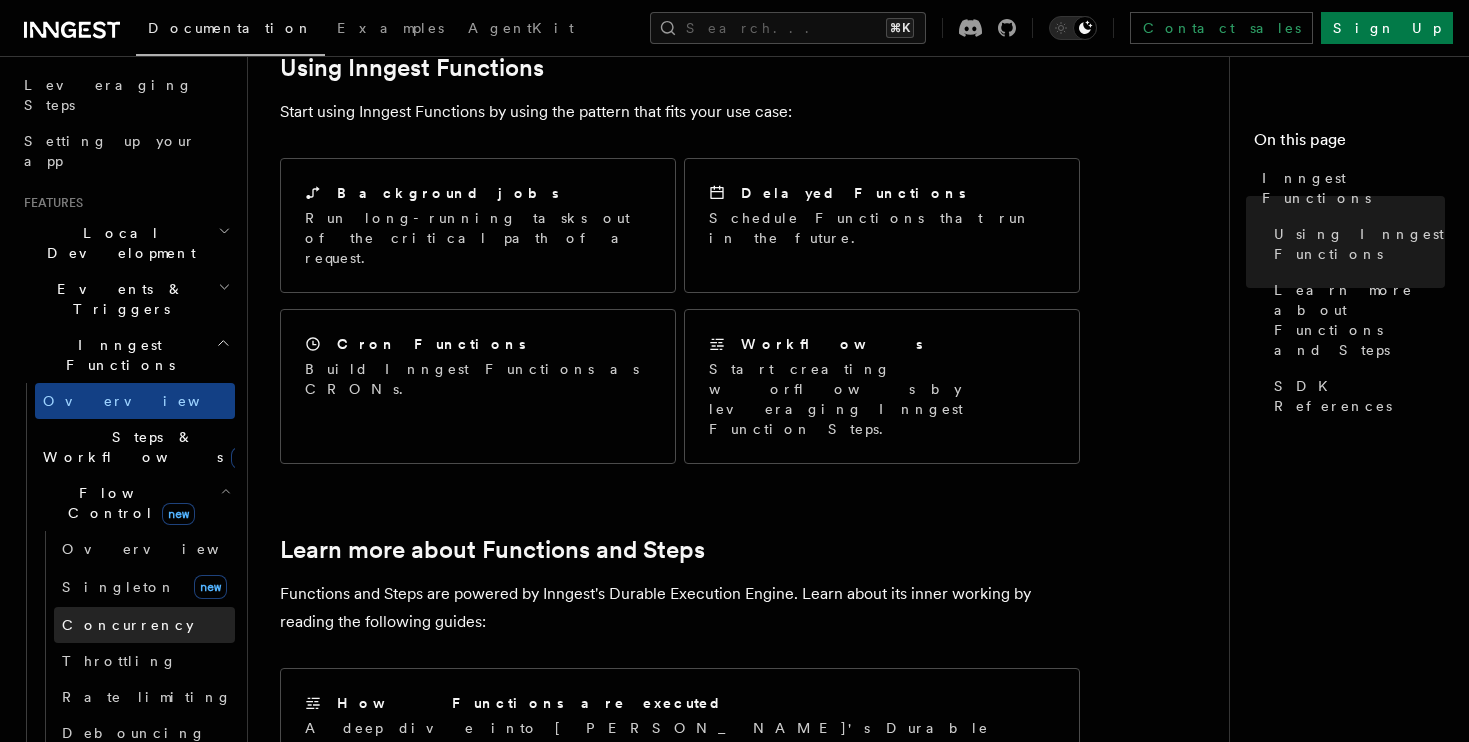 scroll, scrollTop: 315, scrollLeft: 0, axis: vertical 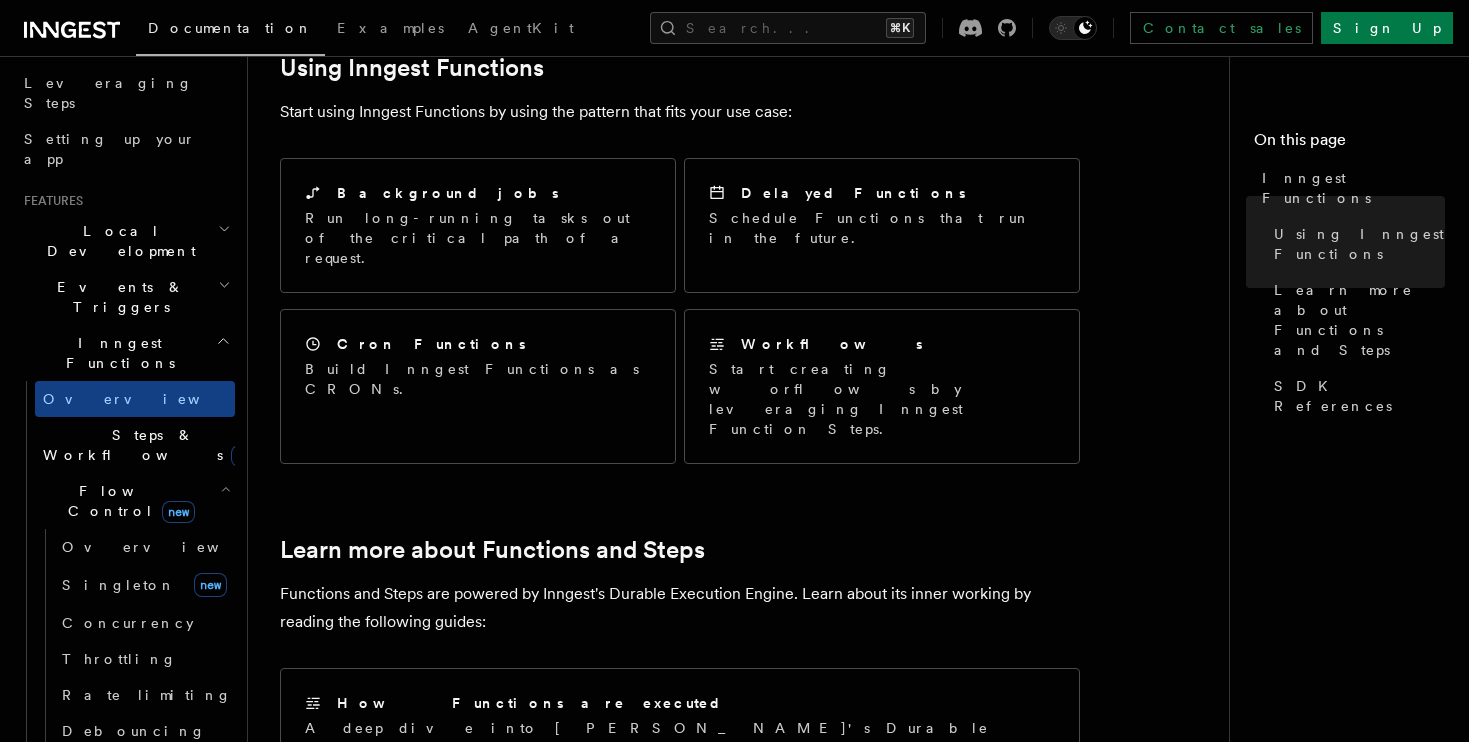 click on "Steps & Workflows new" at bounding box center [135, 445] 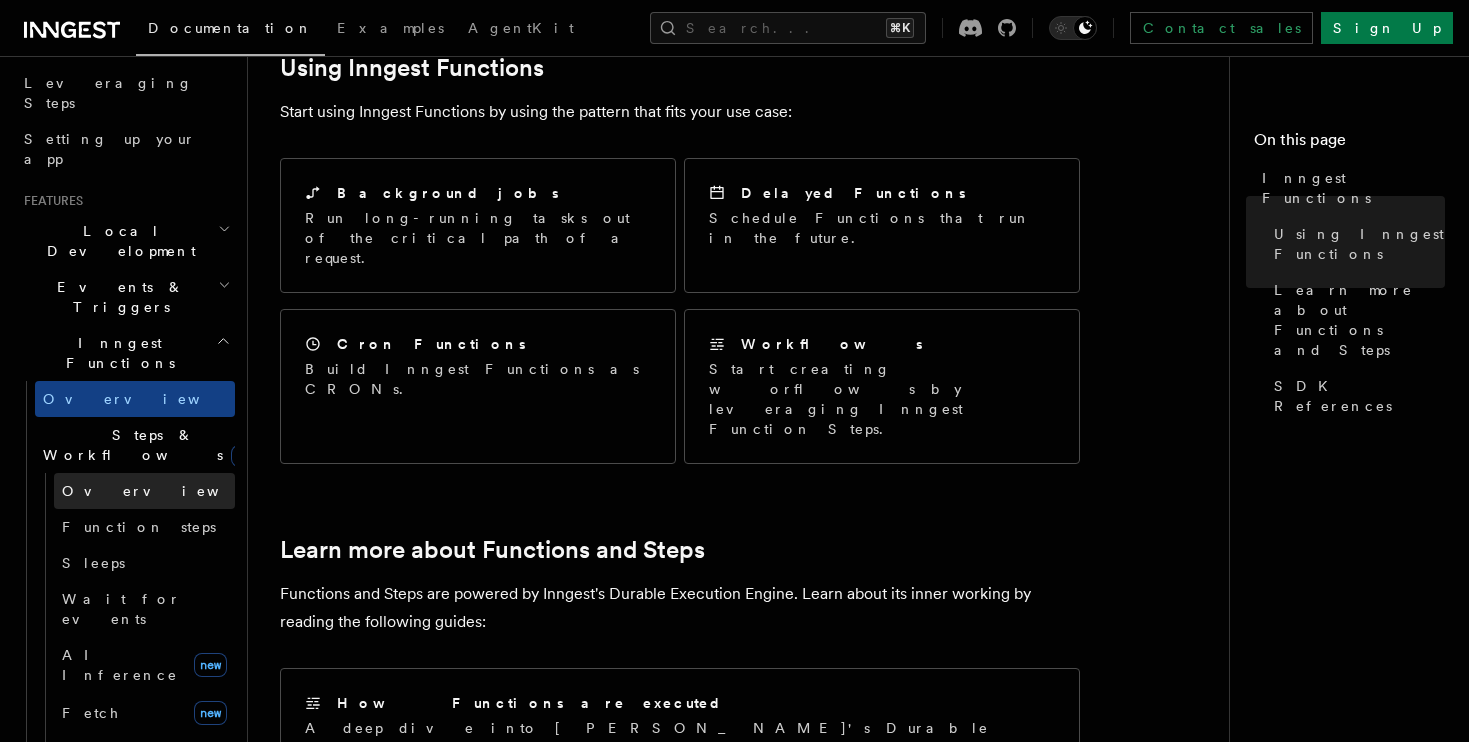 click on "Overview" at bounding box center (144, 491) 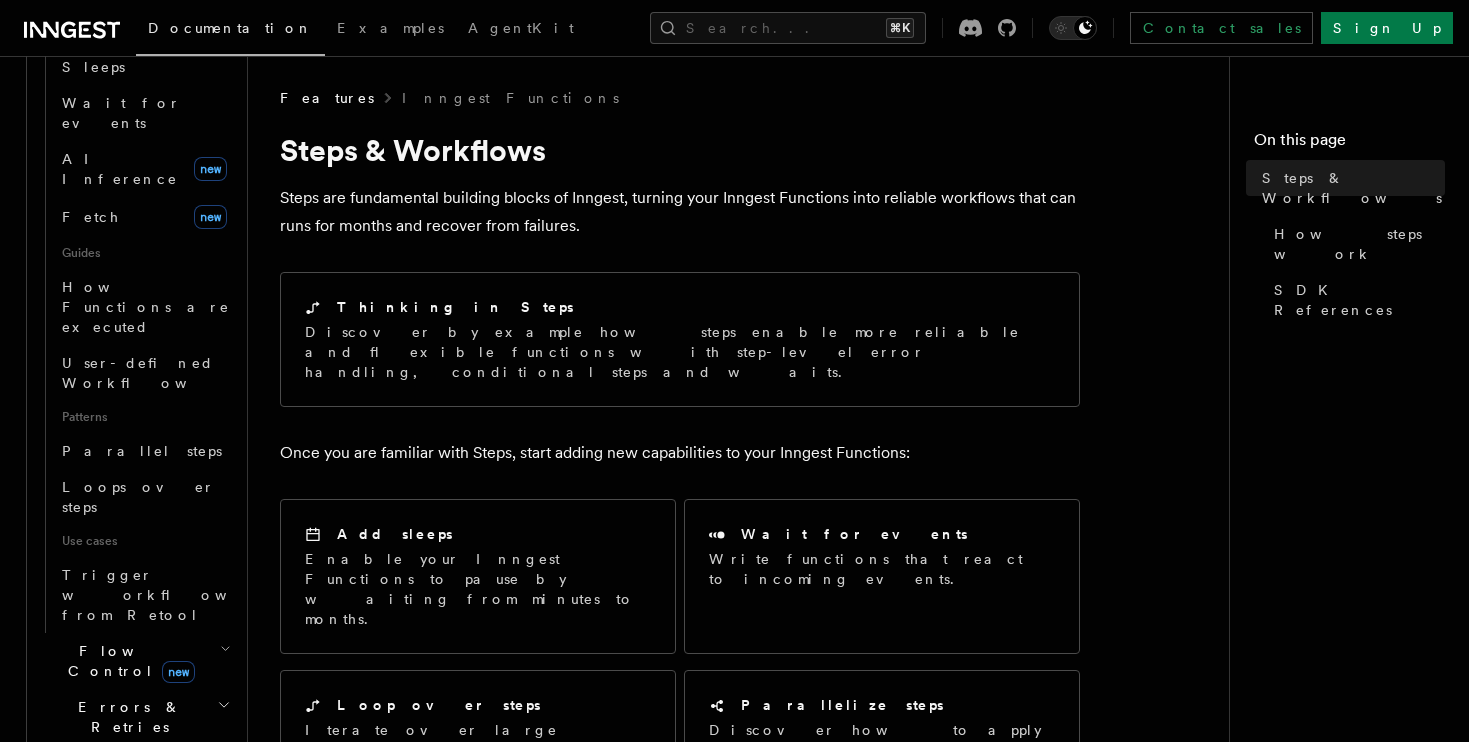 scroll, scrollTop: 813, scrollLeft: 0, axis: vertical 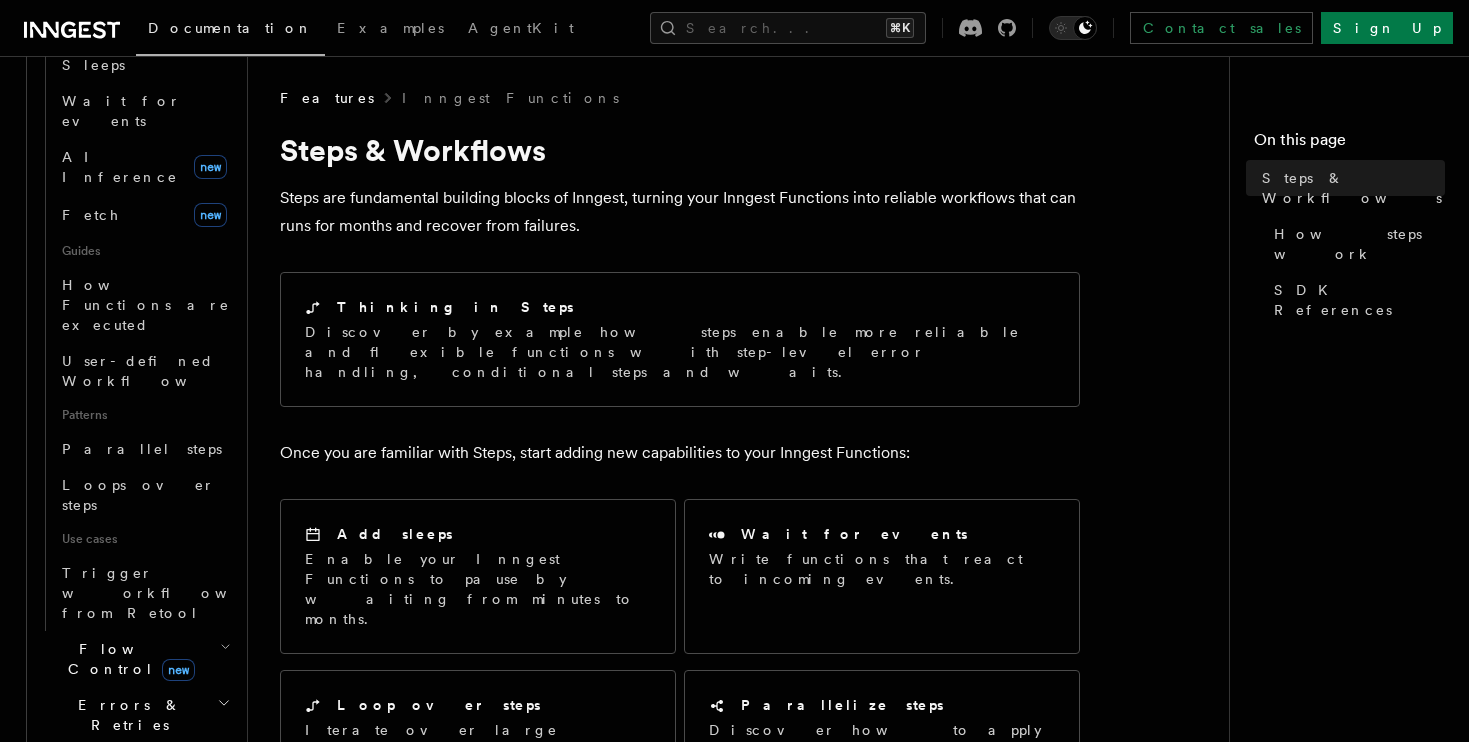 click on "Cancellation" at bounding box center [135, 761] 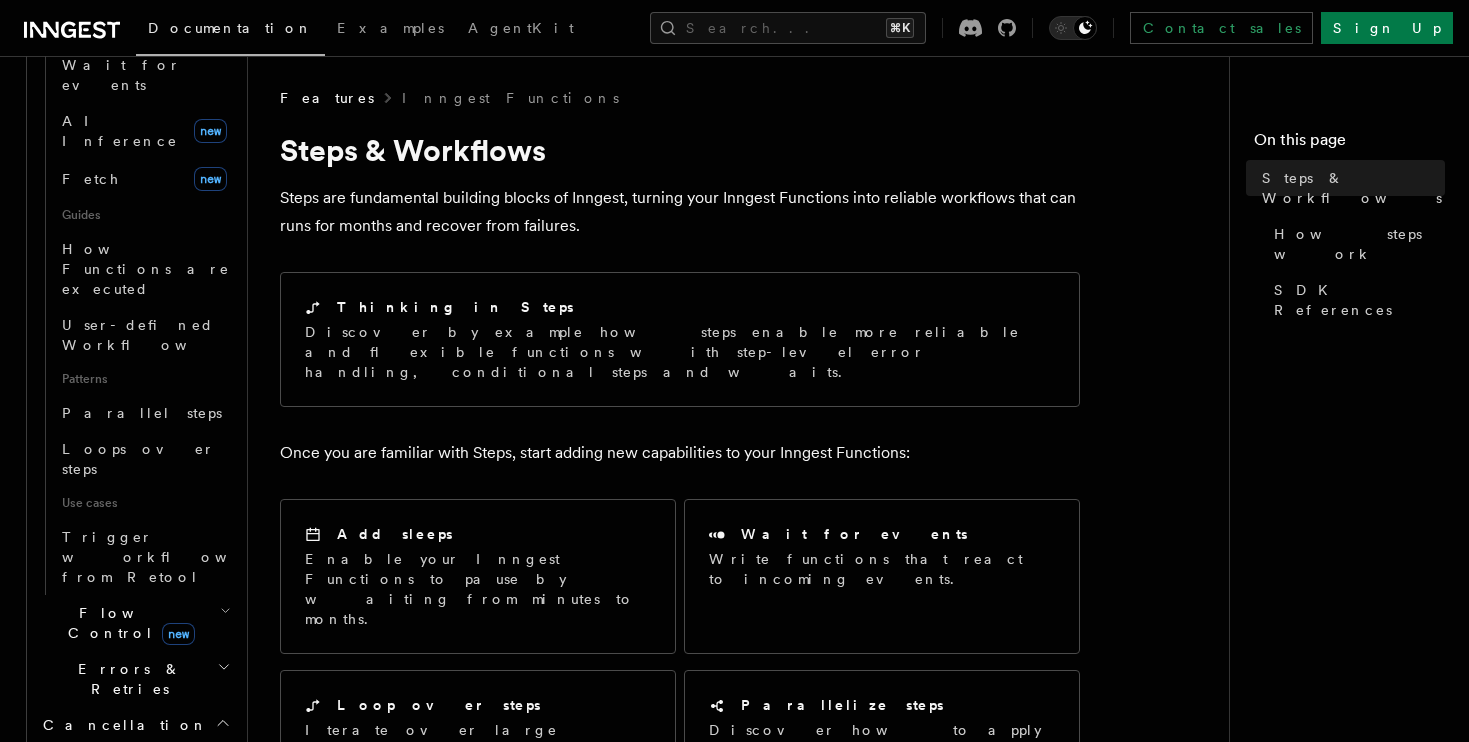 click on "Overview" at bounding box center [144, 761] 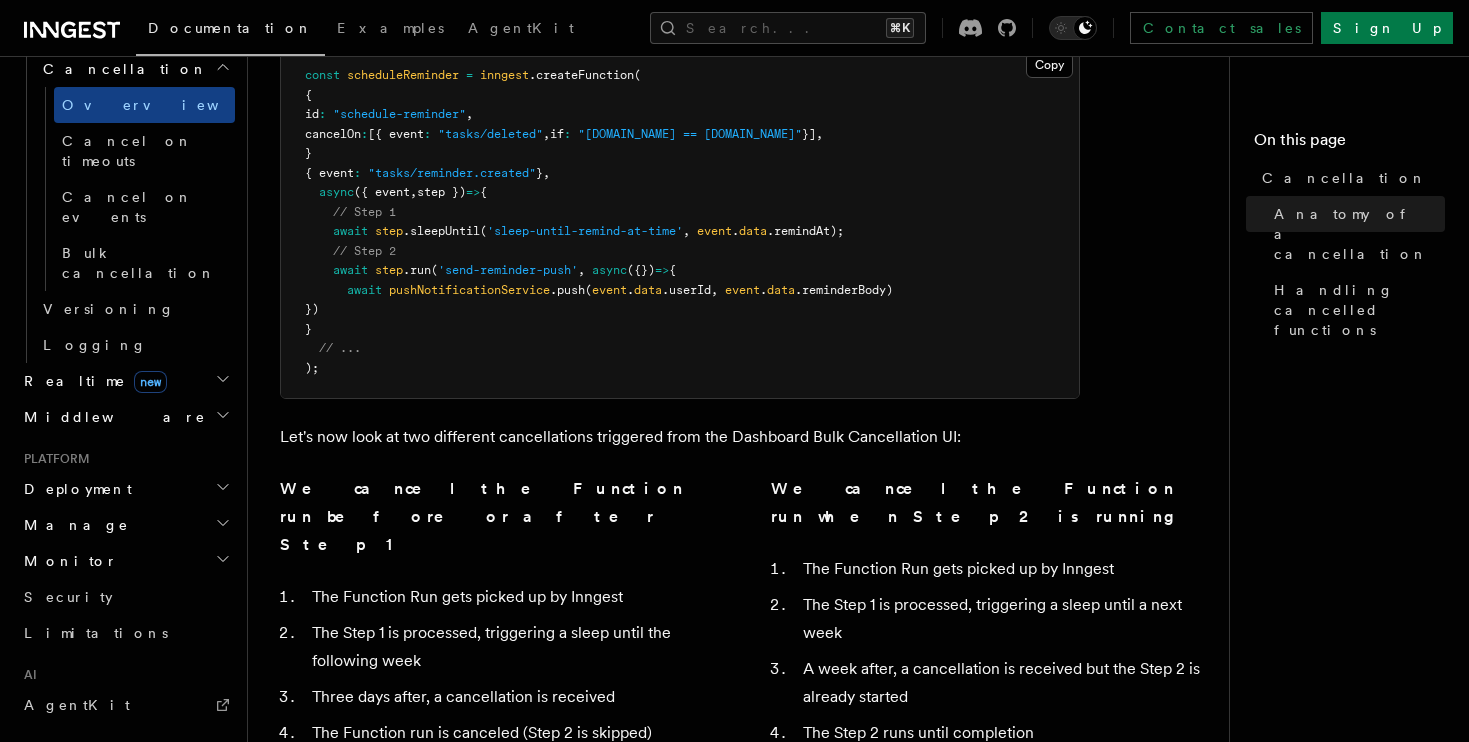 scroll, scrollTop: 1174, scrollLeft: 0, axis: vertical 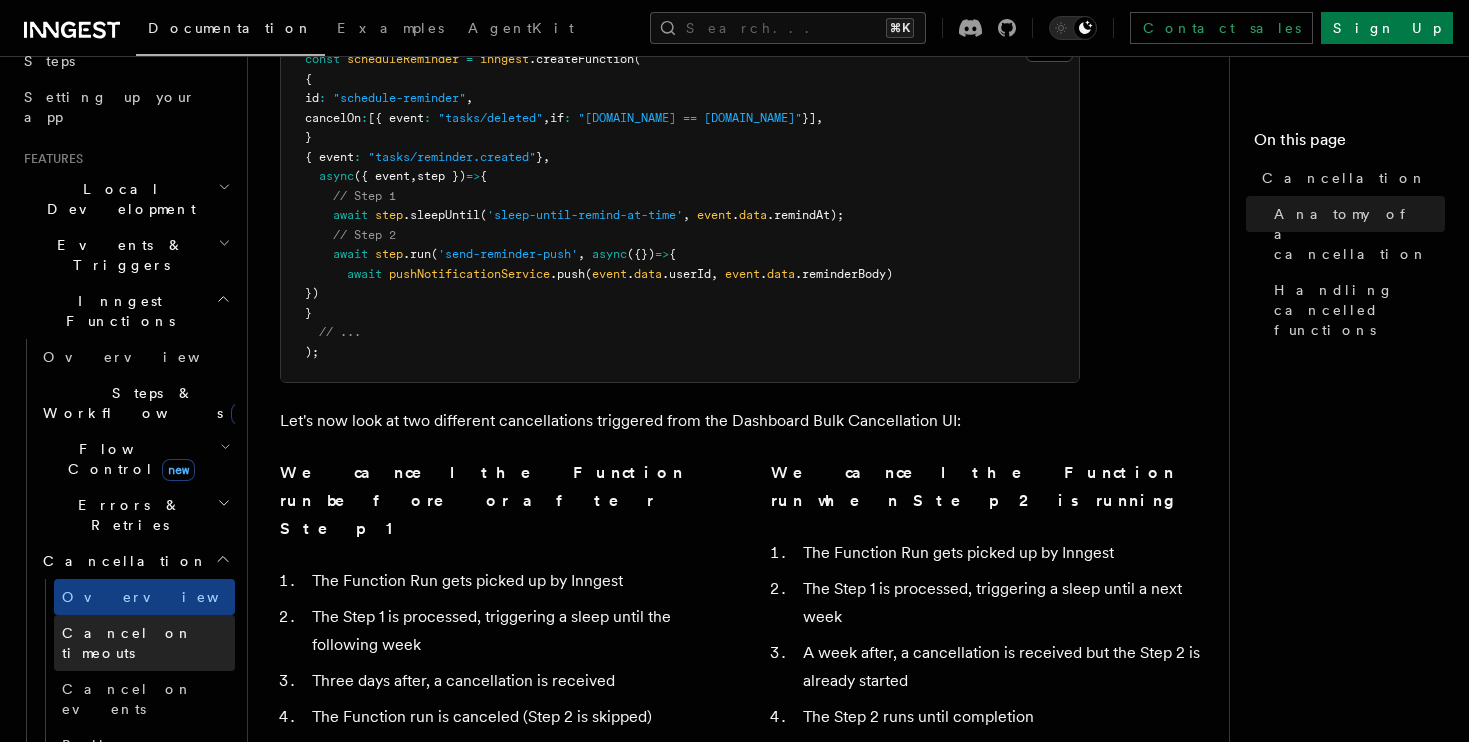 click on "Cancel on timeouts" at bounding box center (144, 643) 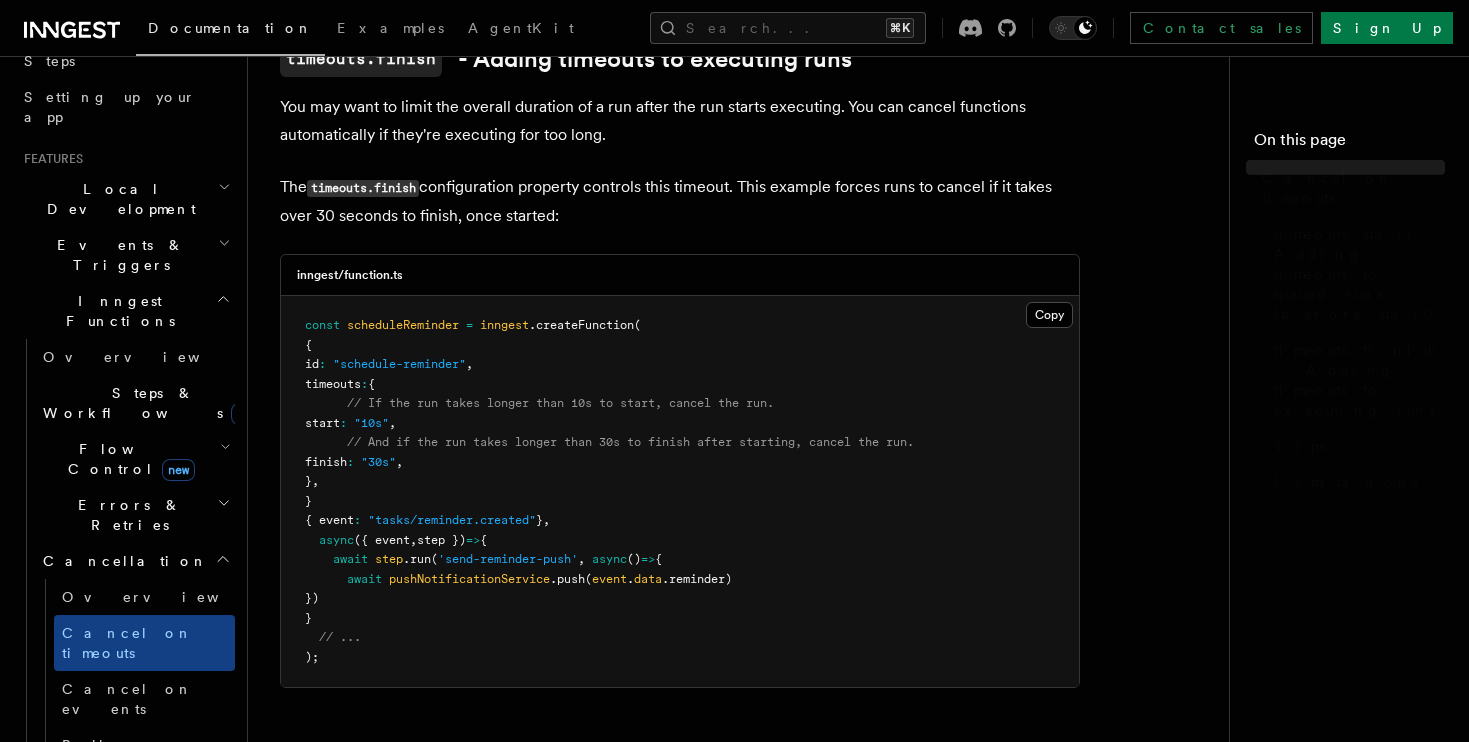 scroll, scrollTop: 0, scrollLeft: 0, axis: both 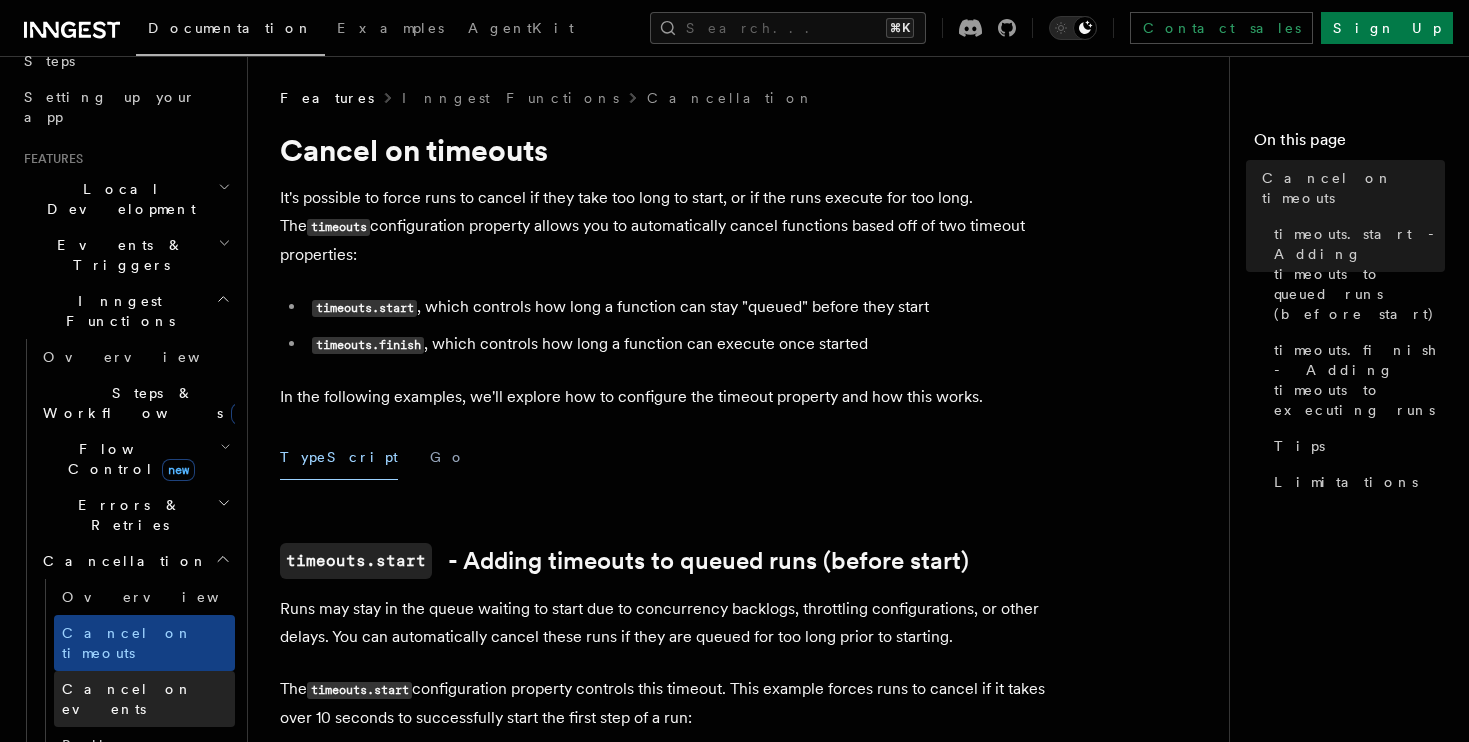 click on "Cancel on events" at bounding box center [127, 699] 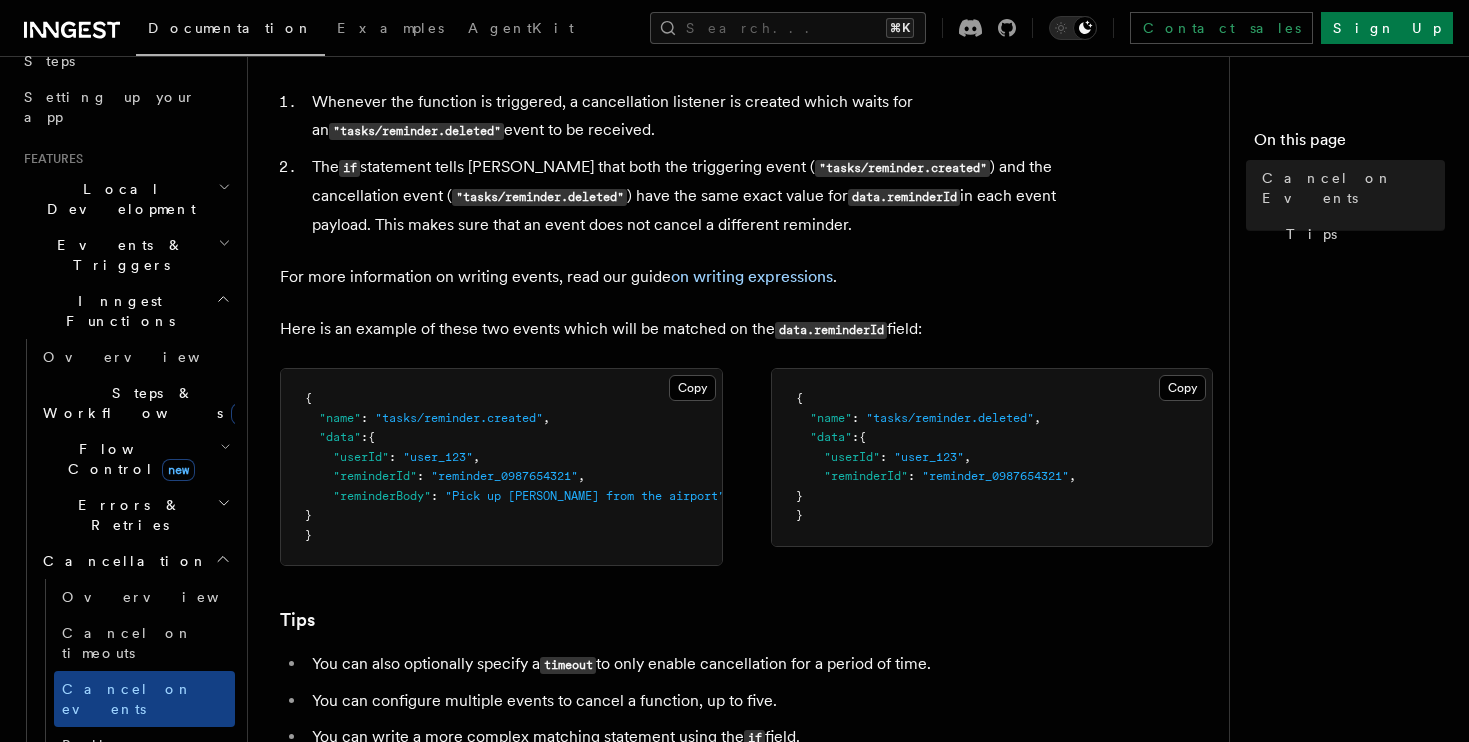 scroll, scrollTop: 1104, scrollLeft: 0, axis: vertical 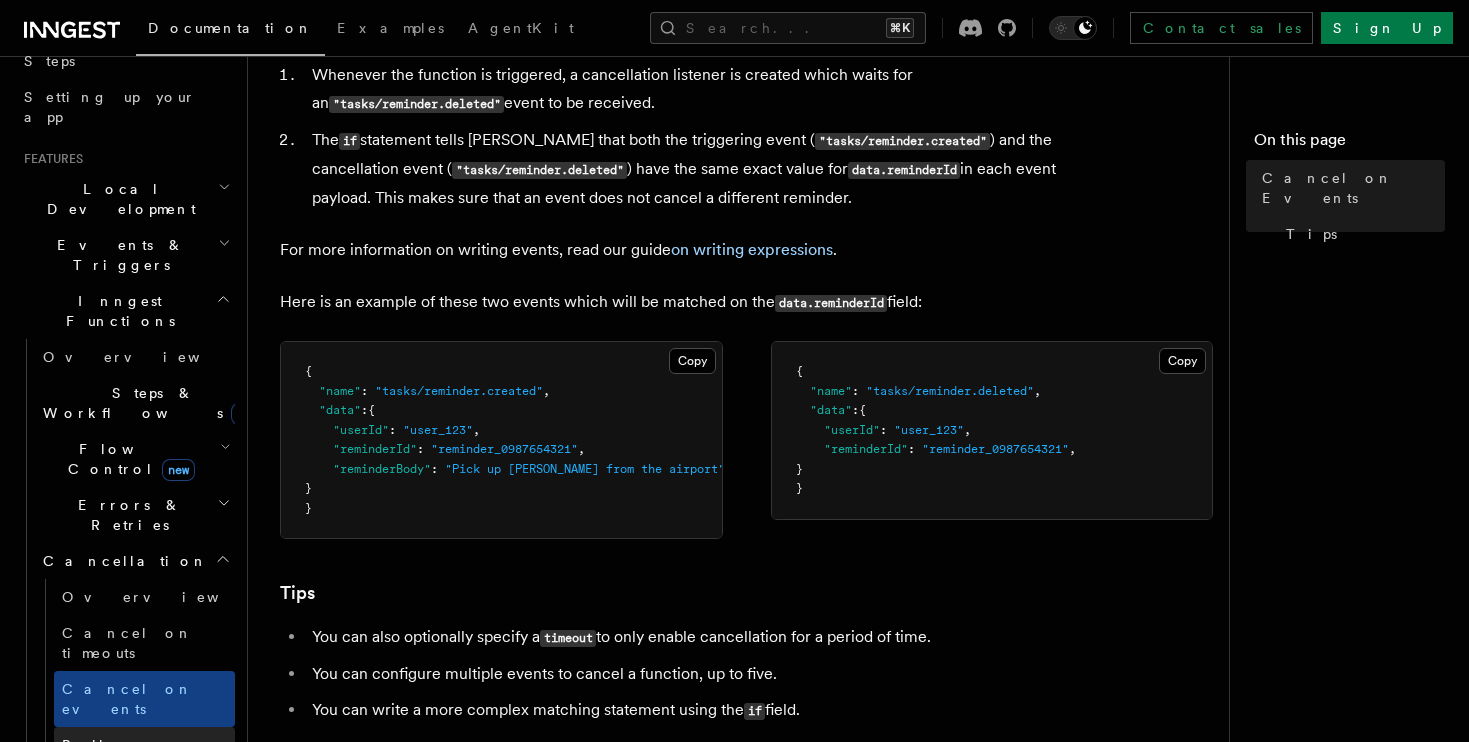 click on "Bulk cancellation" at bounding box center (139, 755) 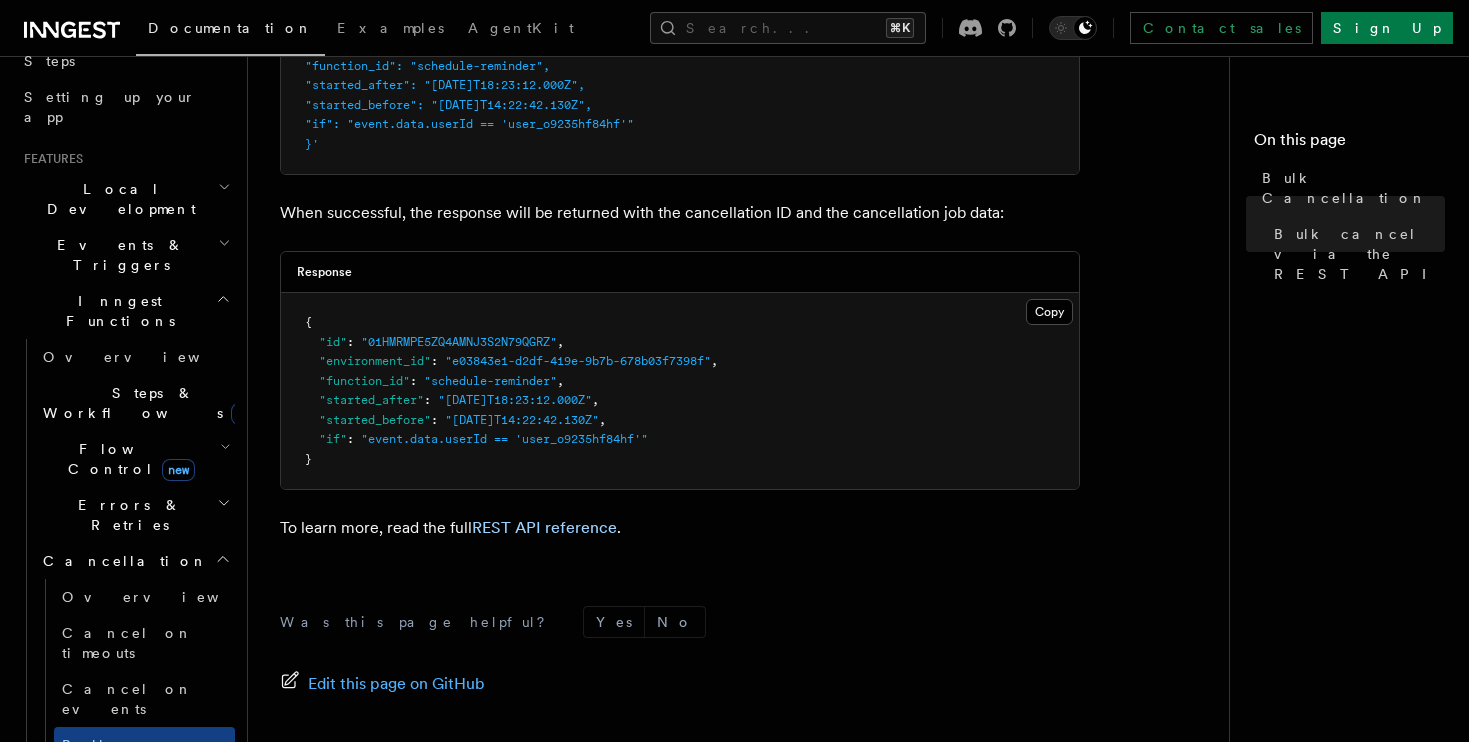 scroll, scrollTop: 403, scrollLeft: 0, axis: vertical 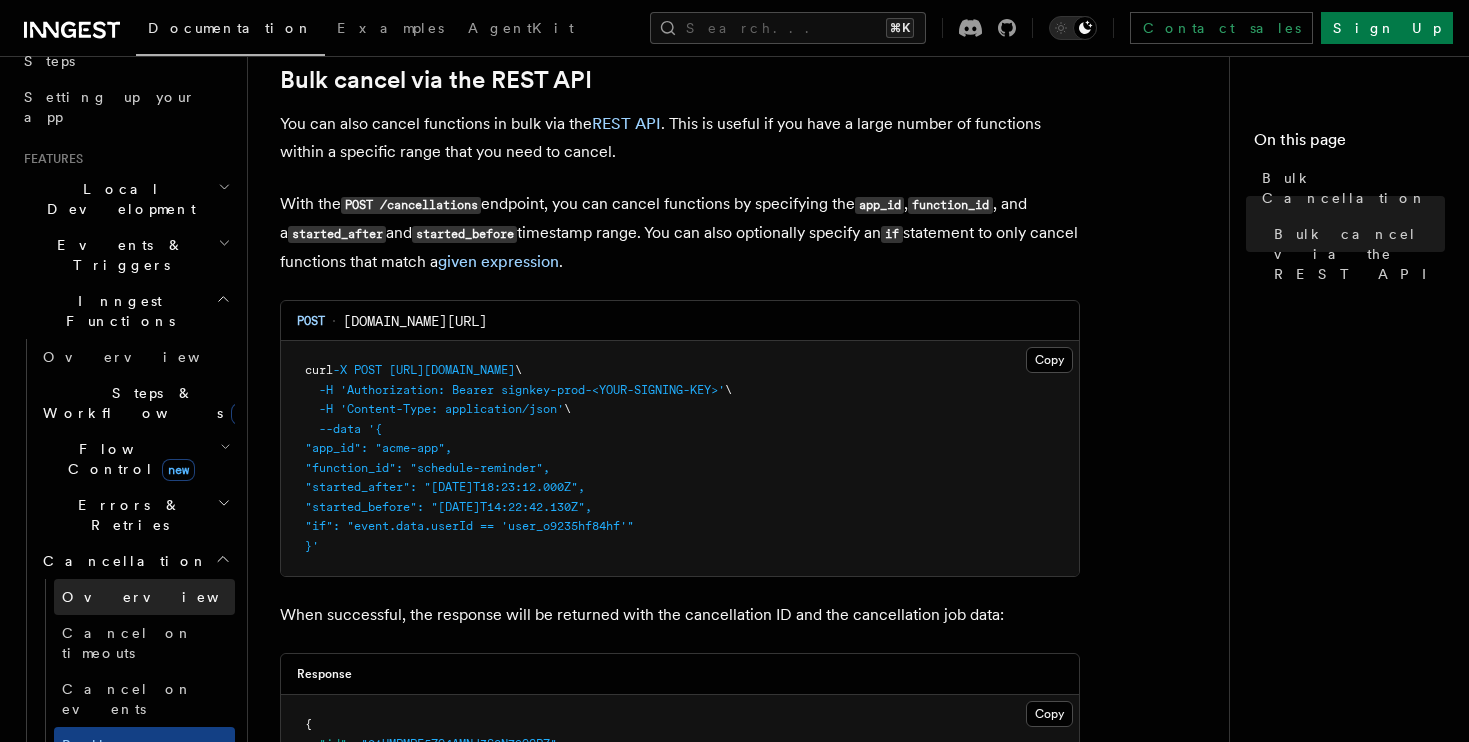 click on "Overview" at bounding box center [144, 597] 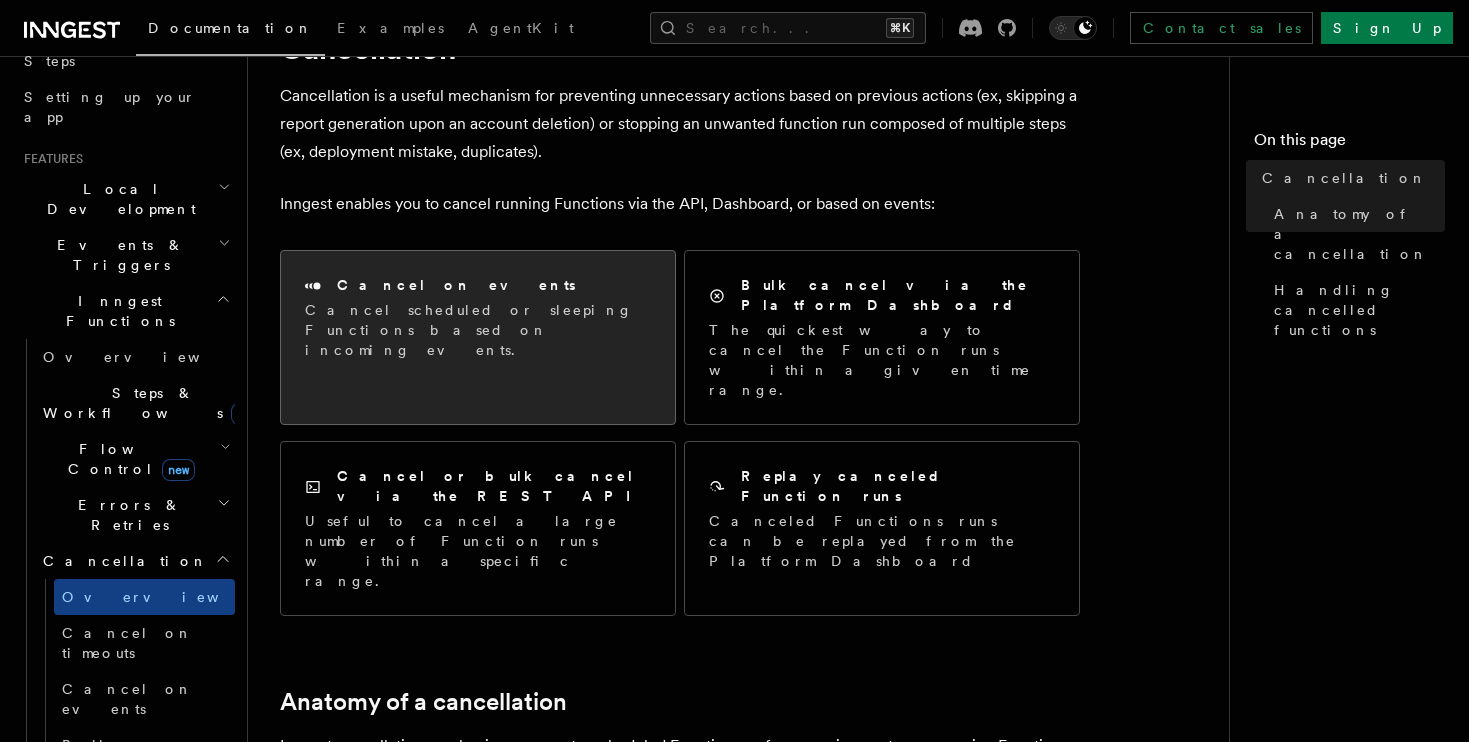 scroll, scrollTop: 103, scrollLeft: 0, axis: vertical 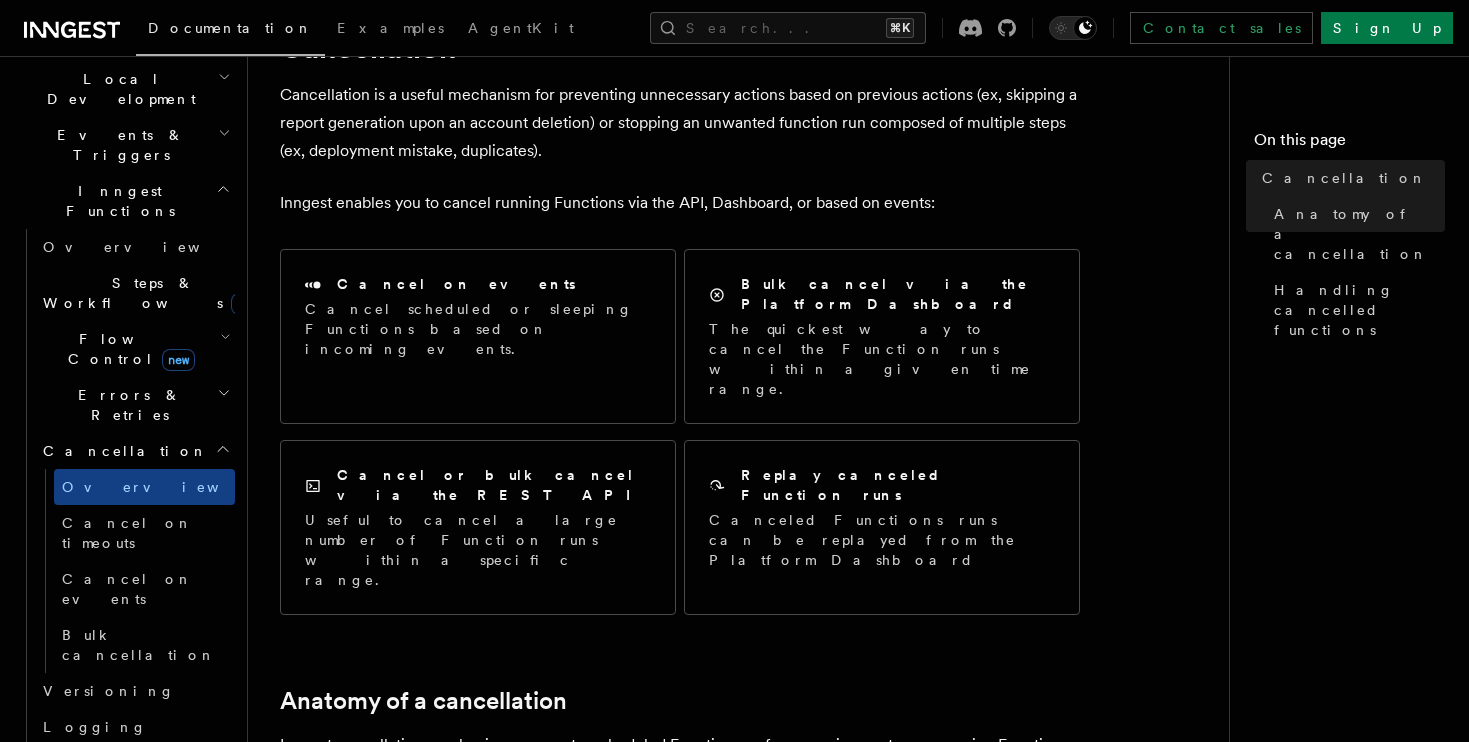 click on "Realtime new" at bounding box center (125, 763) 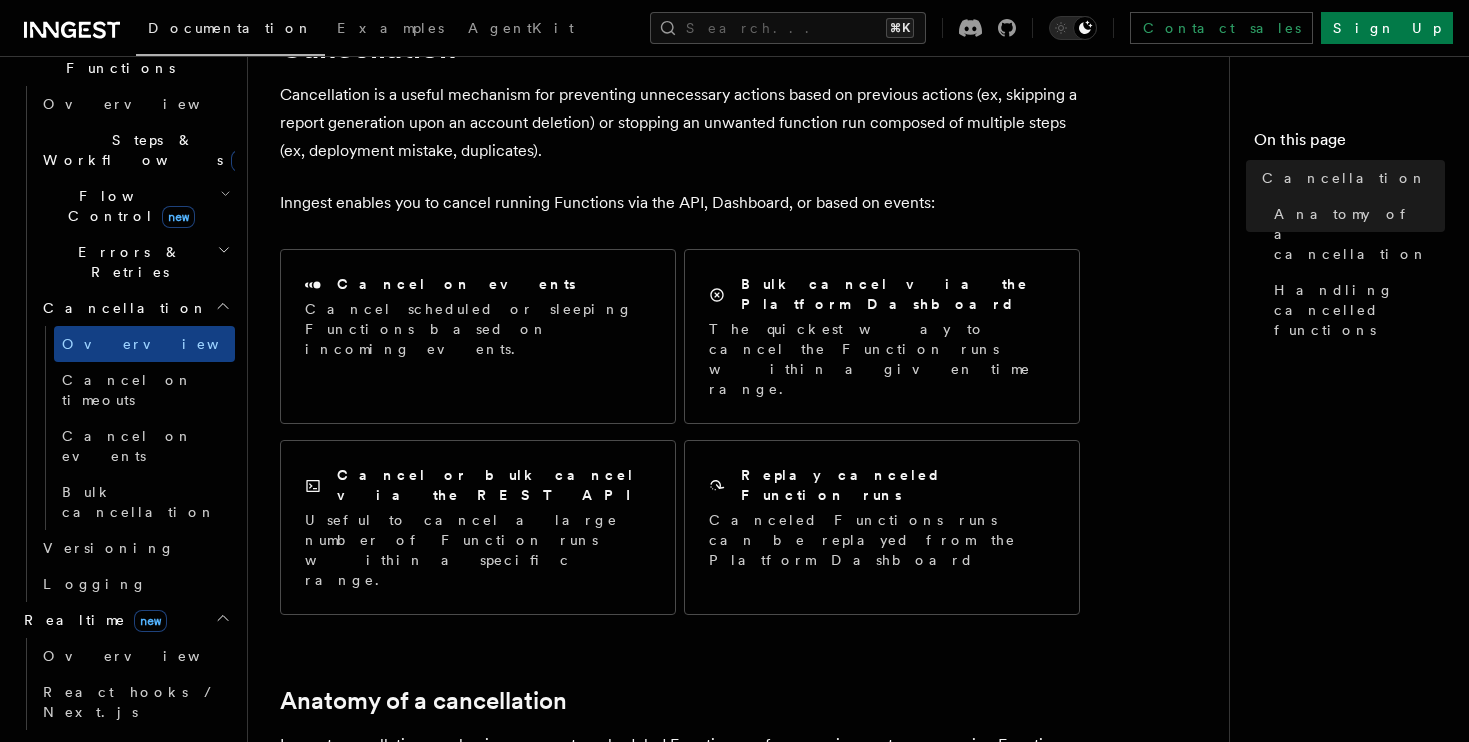 scroll, scrollTop: 617, scrollLeft: 0, axis: vertical 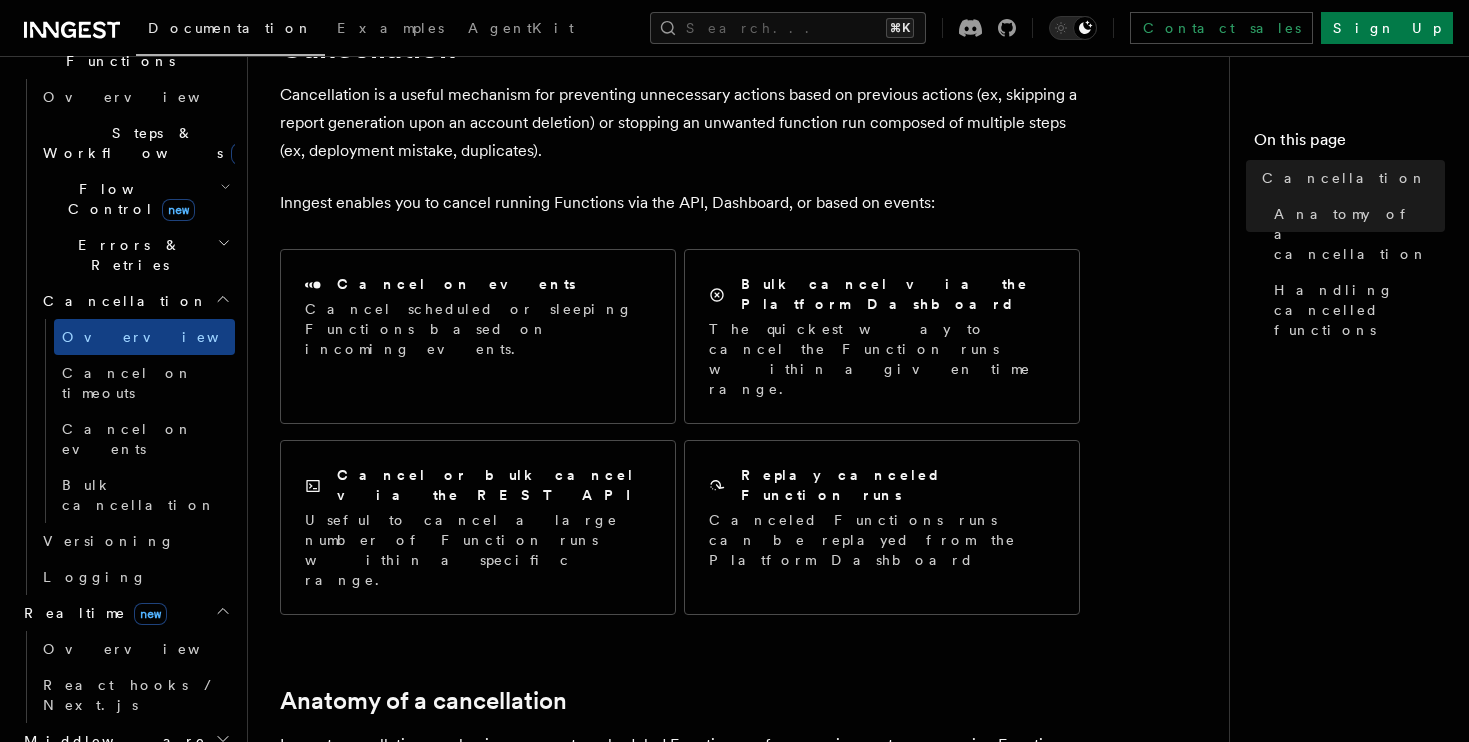 click on "Middleware" at bounding box center [125, 741] 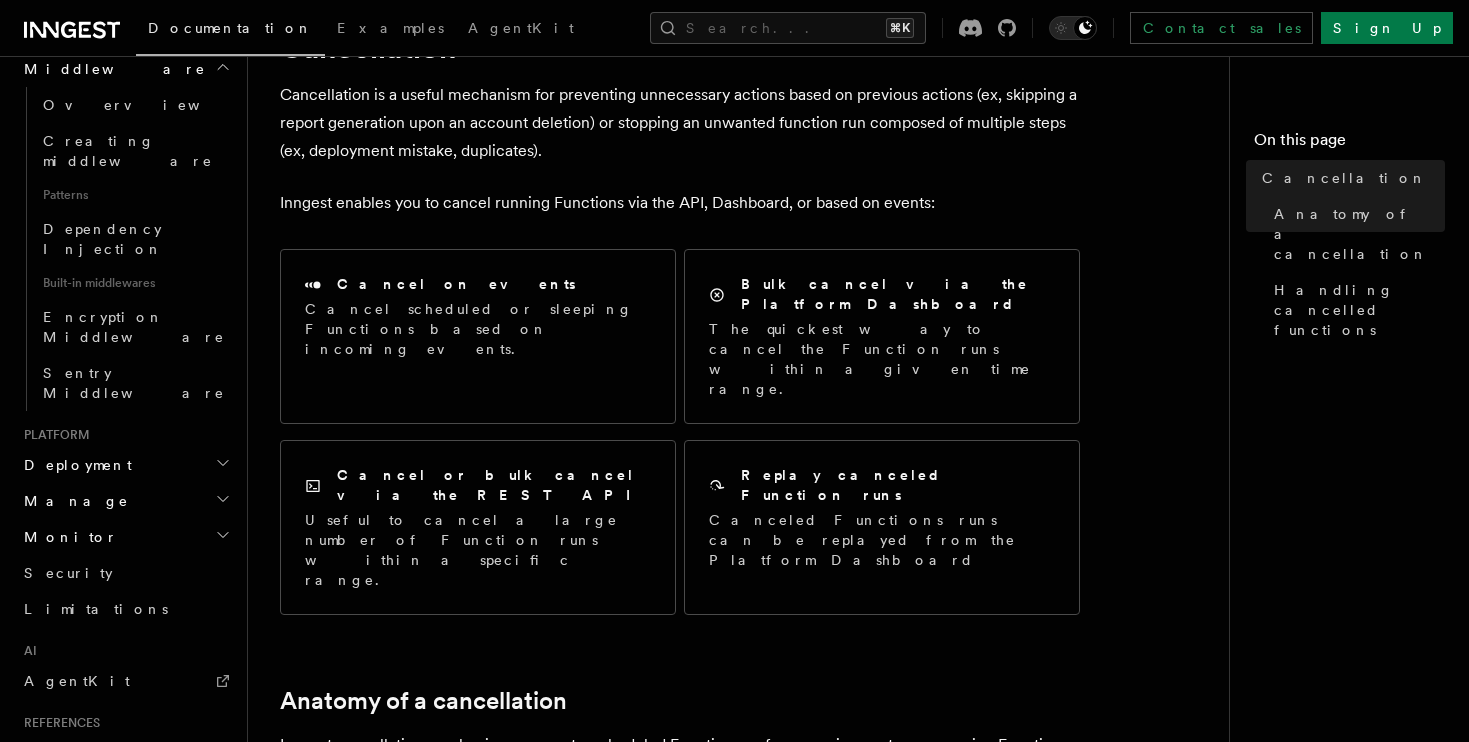 scroll, scrollTop: 1318, scrollLeft: 0, axis: vertical 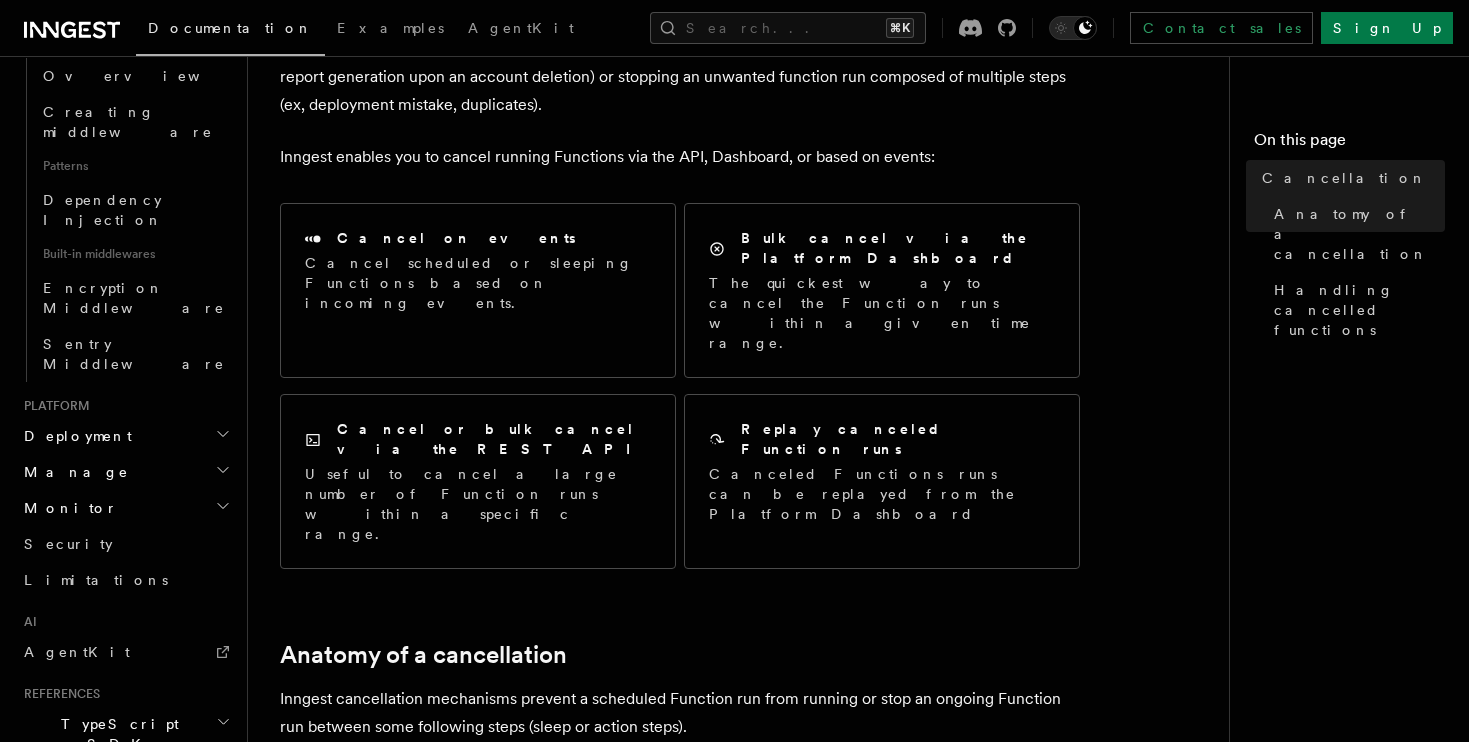 click on "System events" at bounding box center [125, 888] 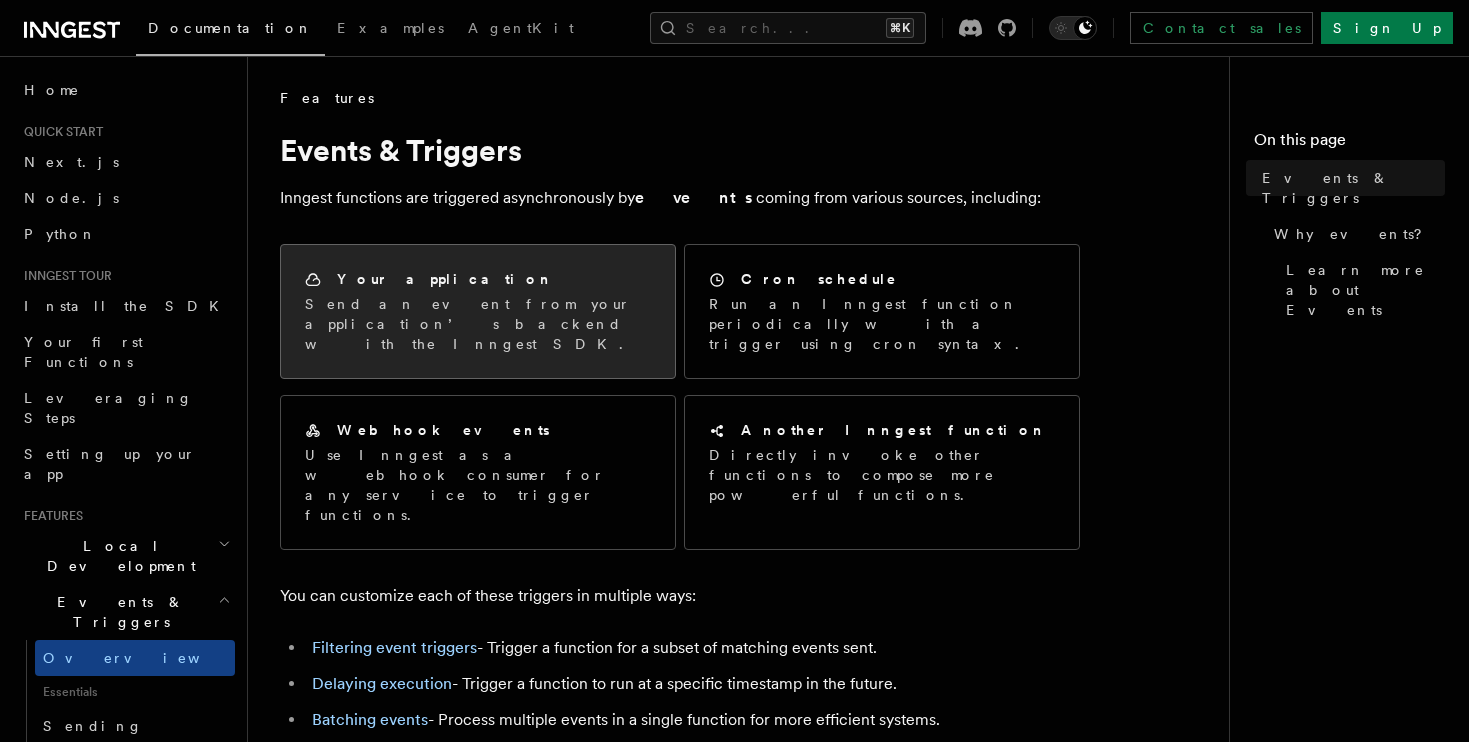 scroll, scrollTop: 0, scrollLeft: 0, axis: both 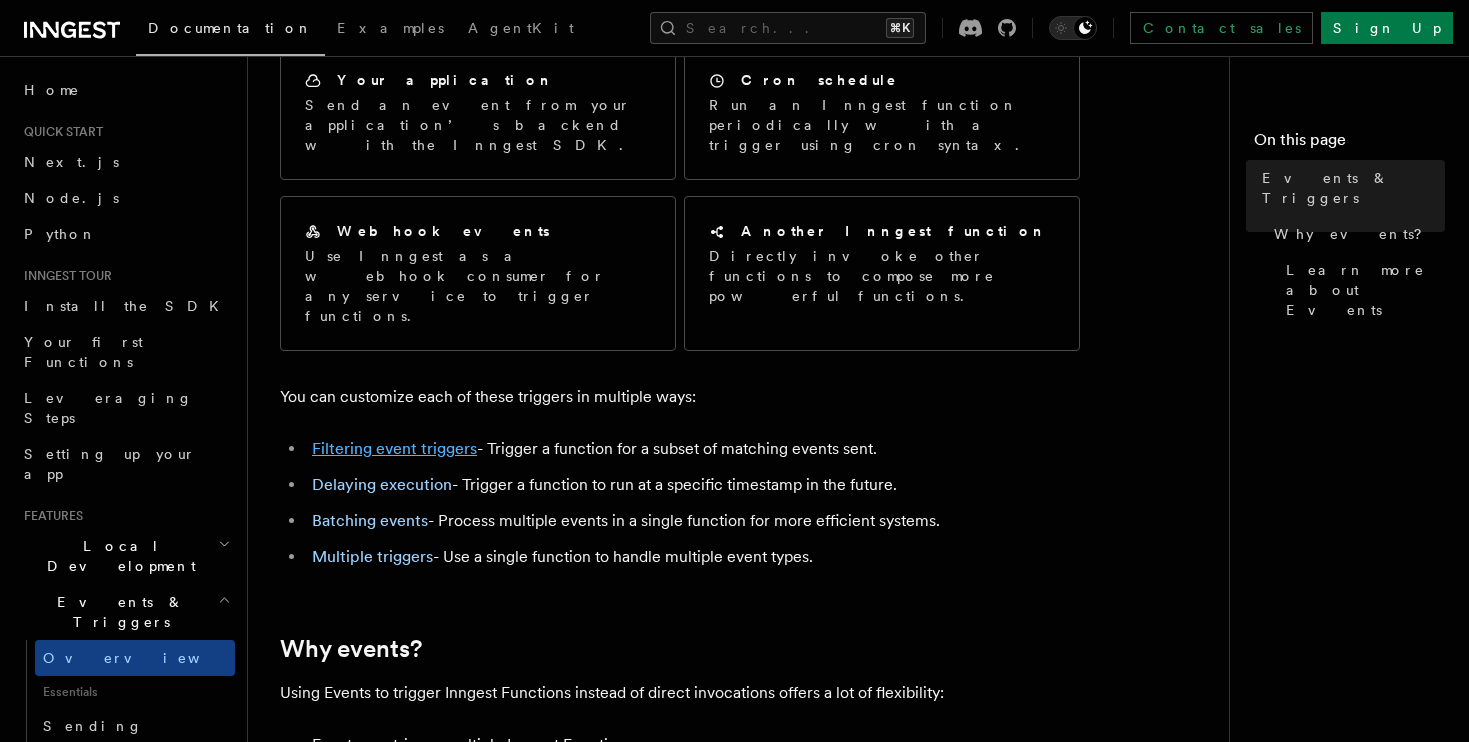 click on "Filtering event triggers" at bounding box center (394, 448) 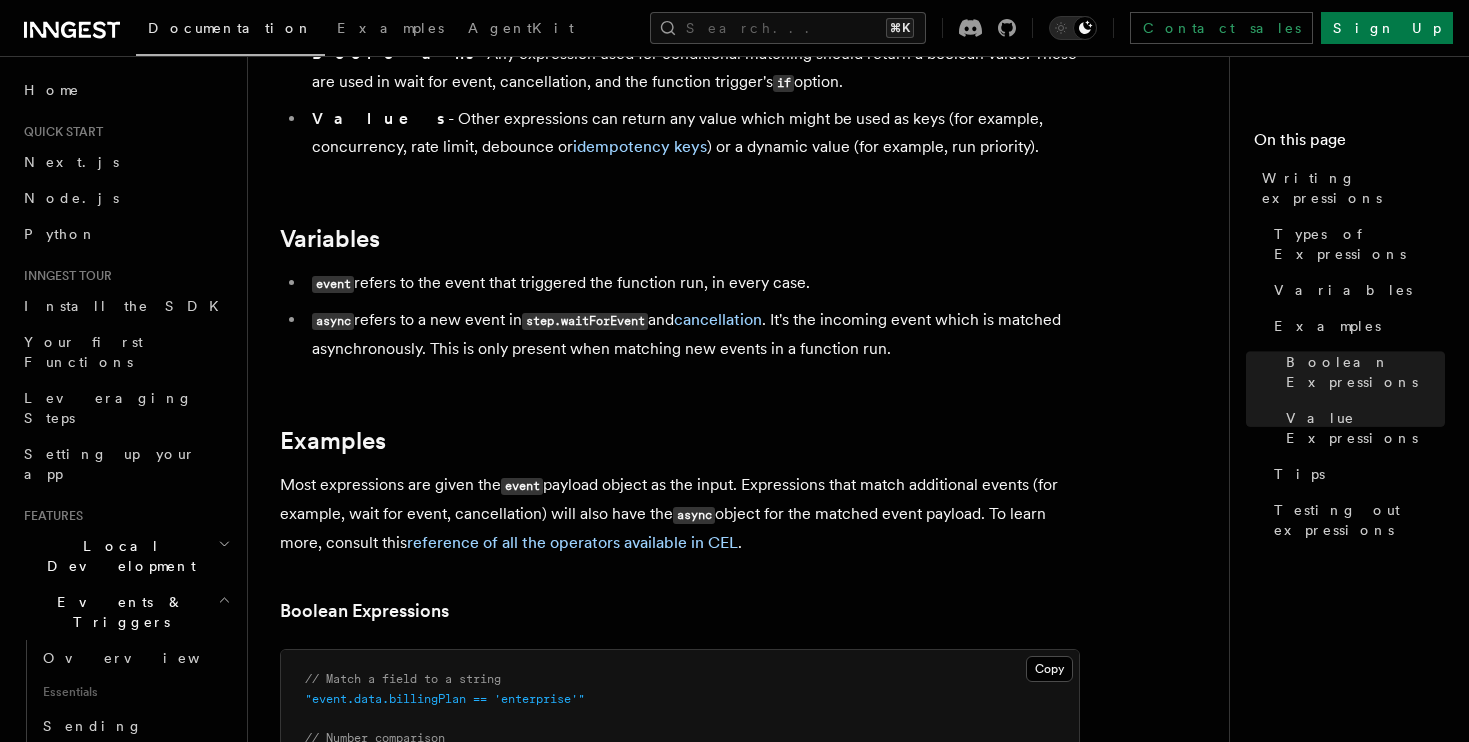 scroll, scrollTop: 0, scrollLeft: 0, axis: both 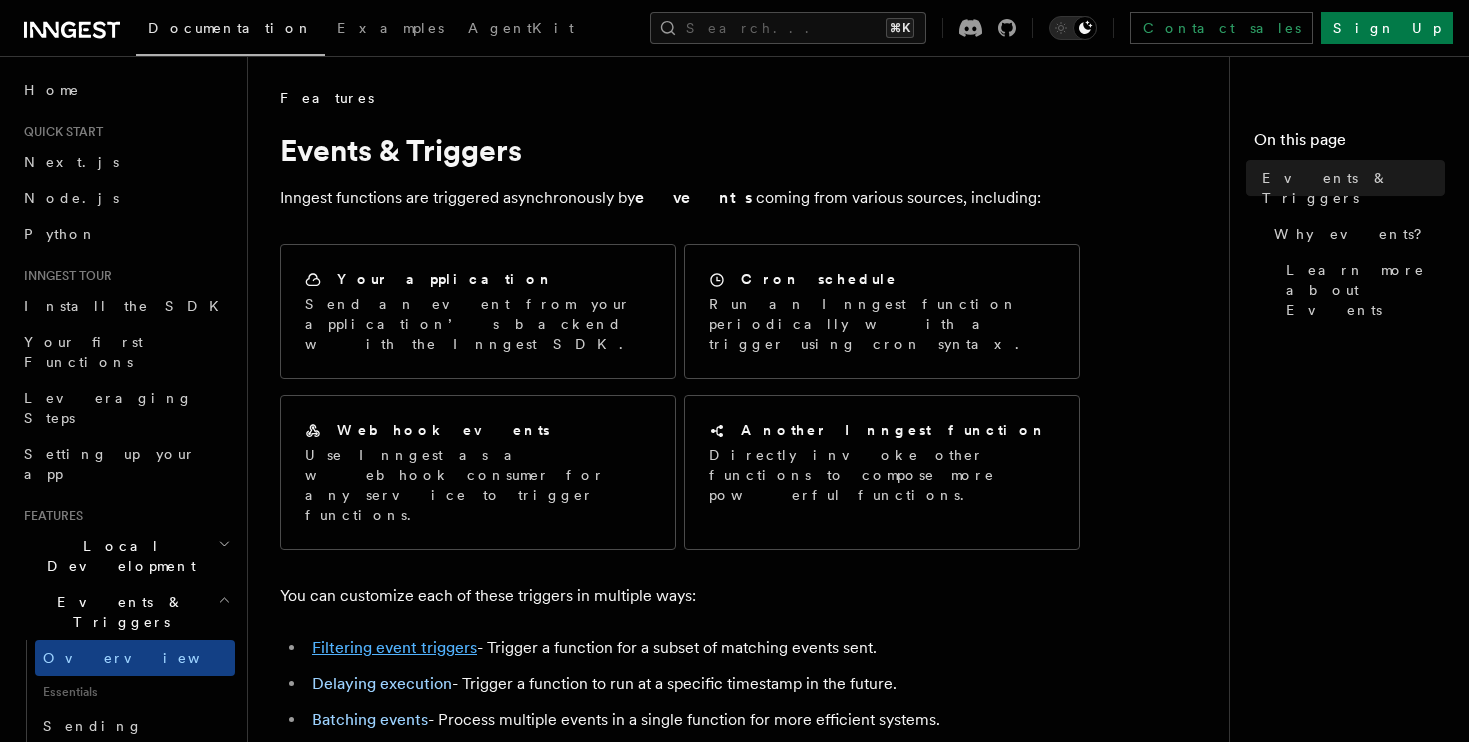 click on "Filtering event triggers" at bounding box center (394, 647) 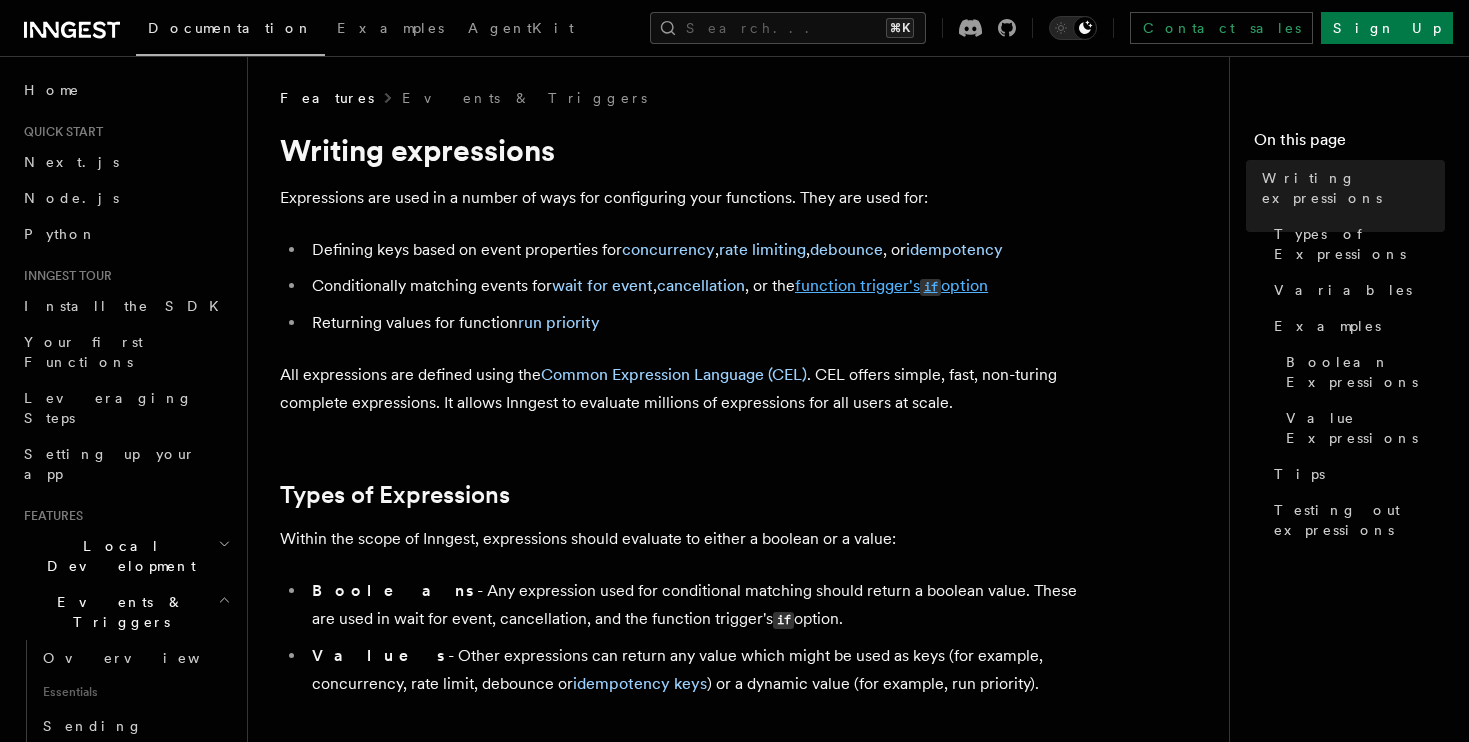 click on "function trigger's  if  option" at bounding box center [891, 285] 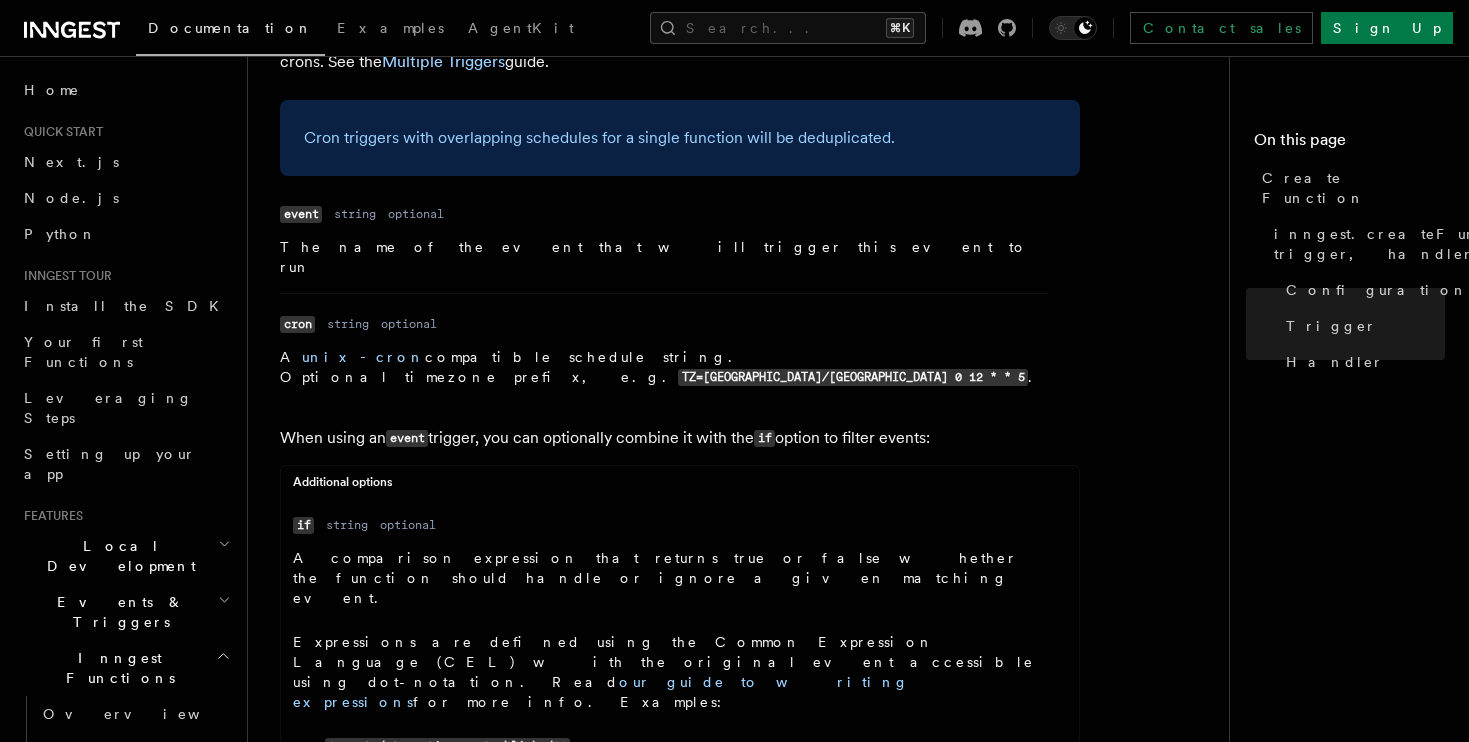 scroll, scrollTop: 2875, scrollLeft: 0, axis: vertical 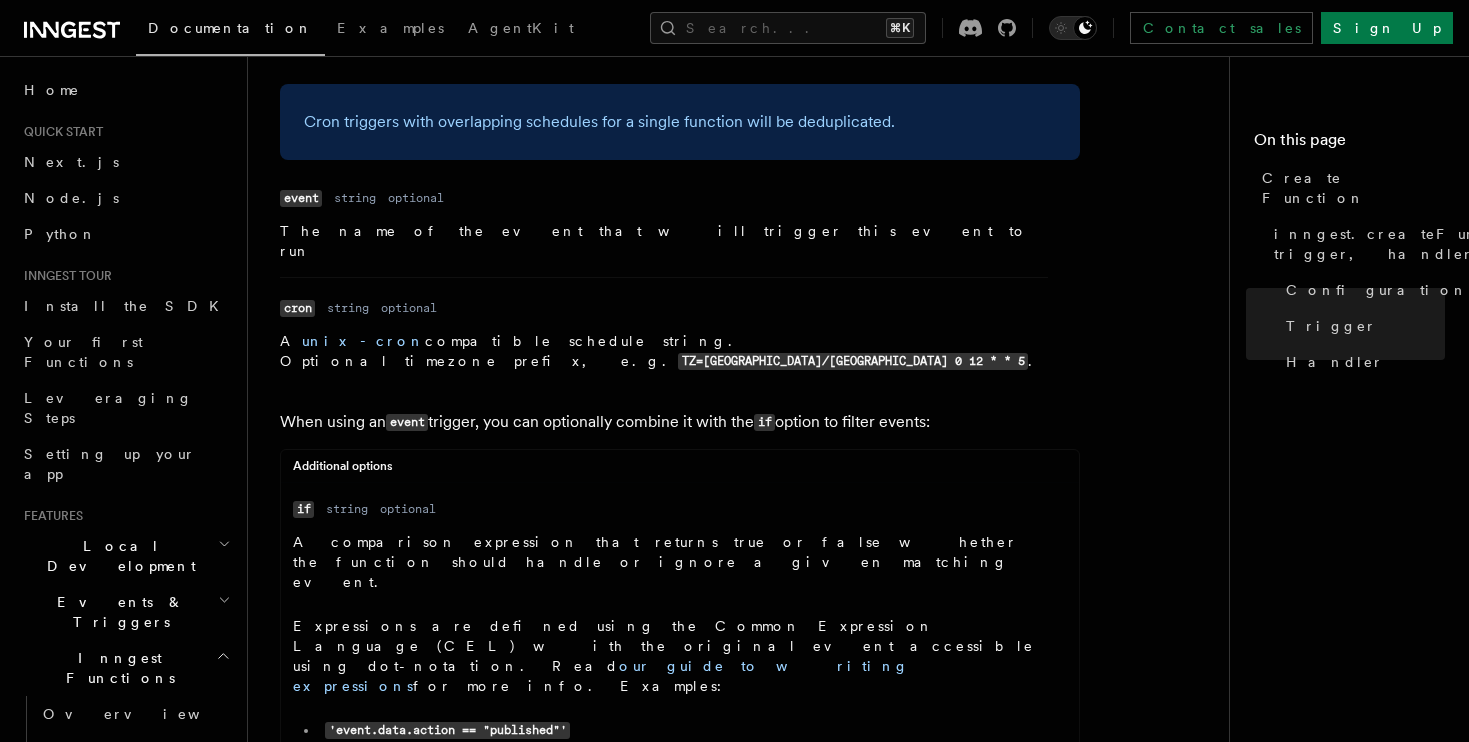 click on "'event.data.action == "published"'" at bounding box center [447, 730] 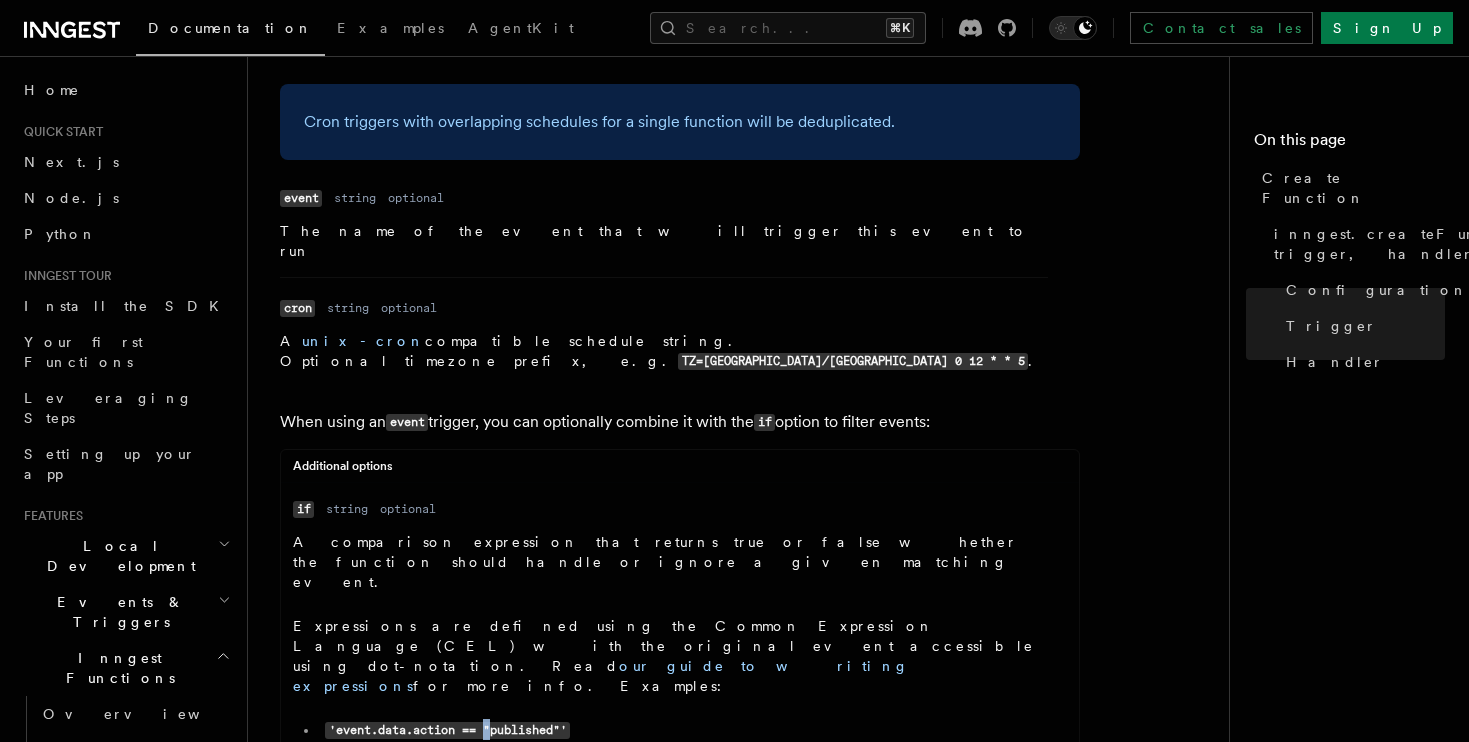 click on "'event.data.action == "published"'" at bounding box center (447, 730) 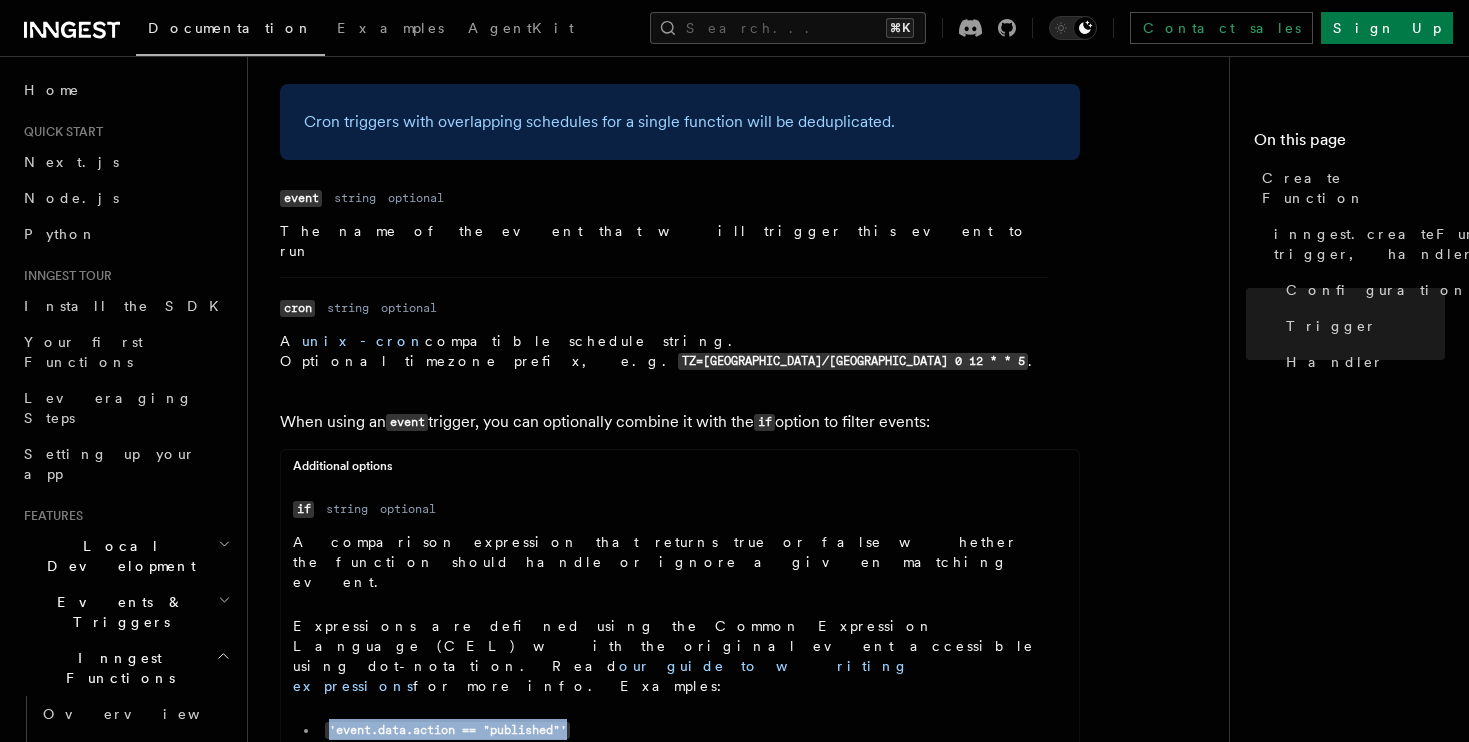 click on "'event.data.action == "published"'" at bounding box center (447, 730) 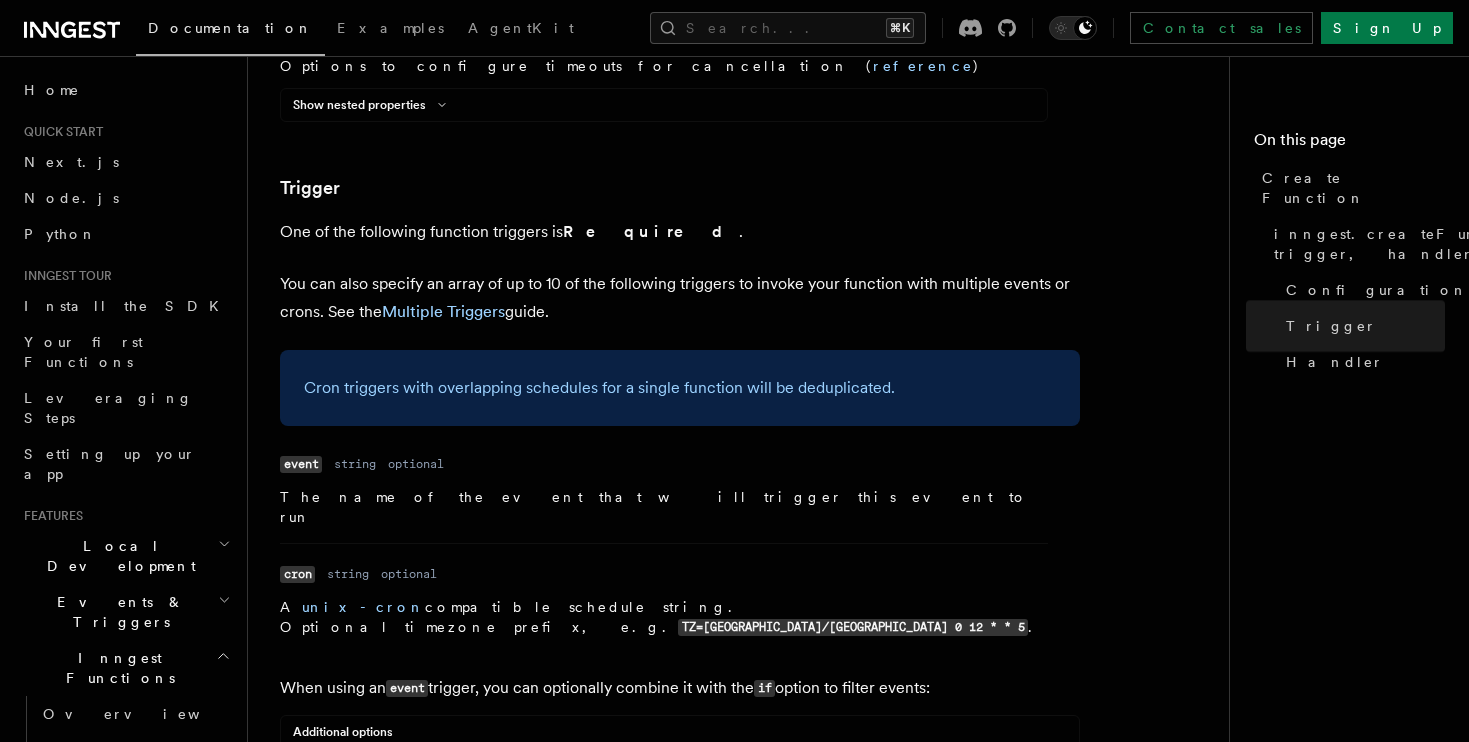scroll, scrollTop: 2524, scrollLeft: 0, axis: vertical 